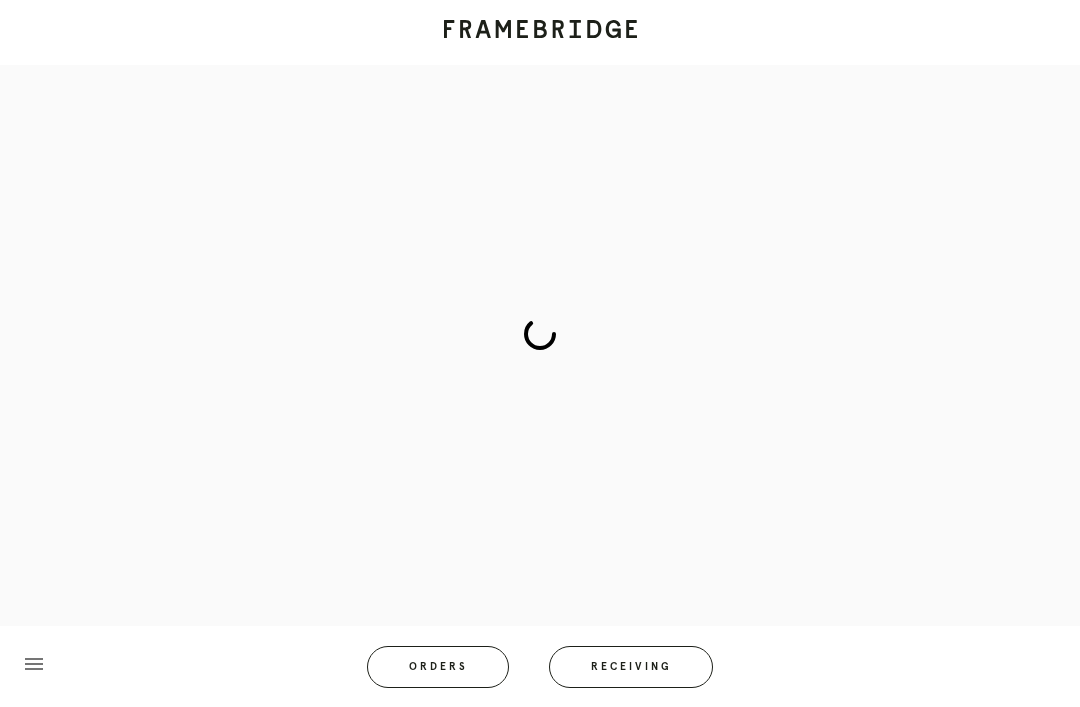 scroll, scrollTop: 83, scrollLeft: 0, axis: vertical 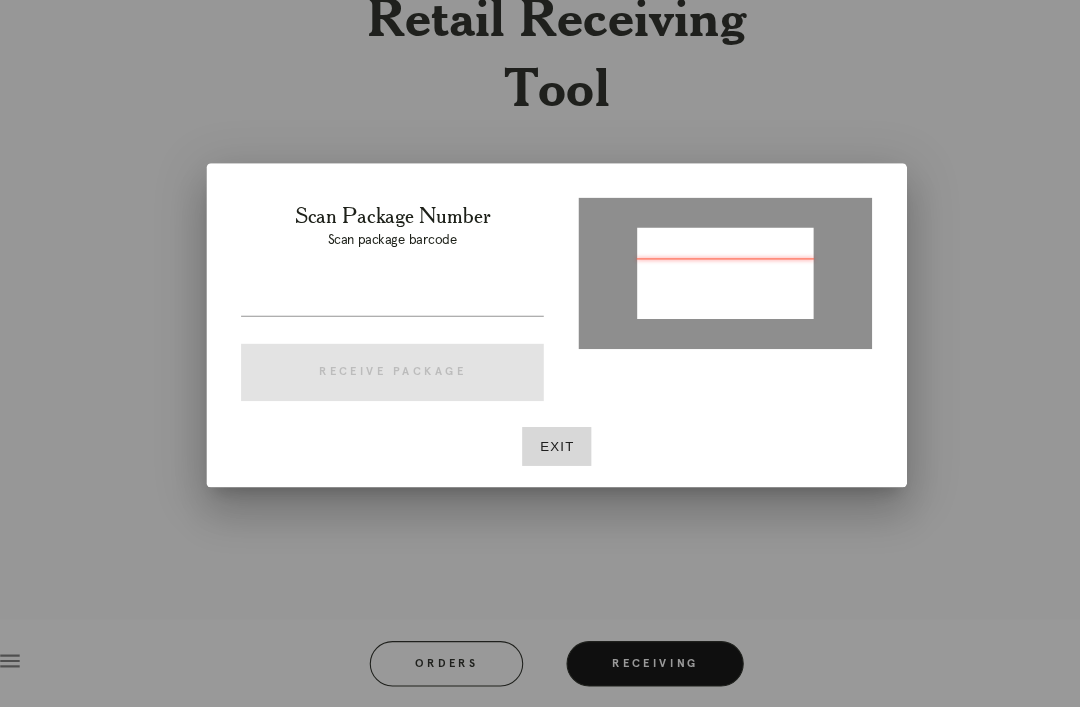 click at bounding box center (696, 304) 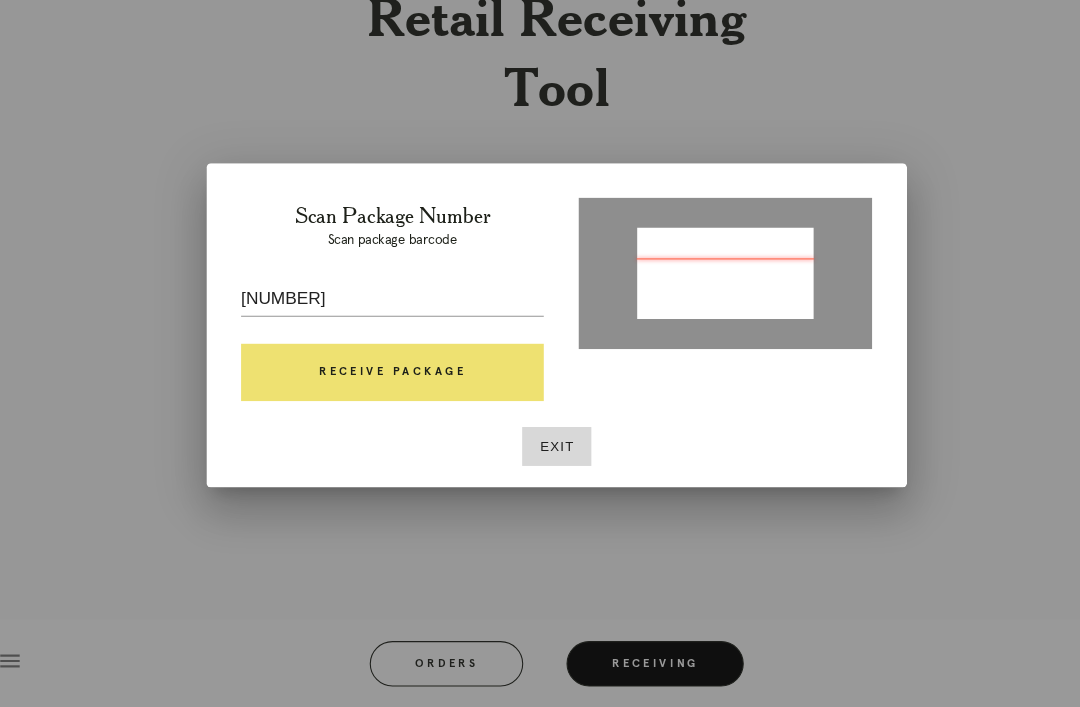 type on "[NUMBER]" 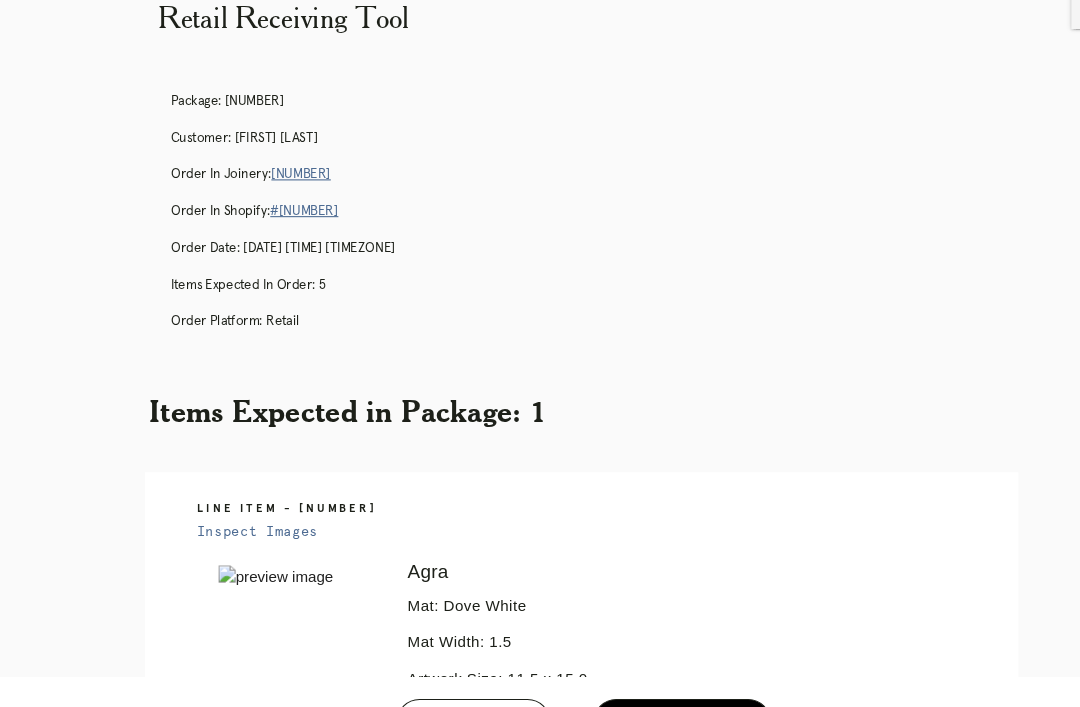 scroll, scrollTop: 50, scrollLeft: 0, axis: vertical 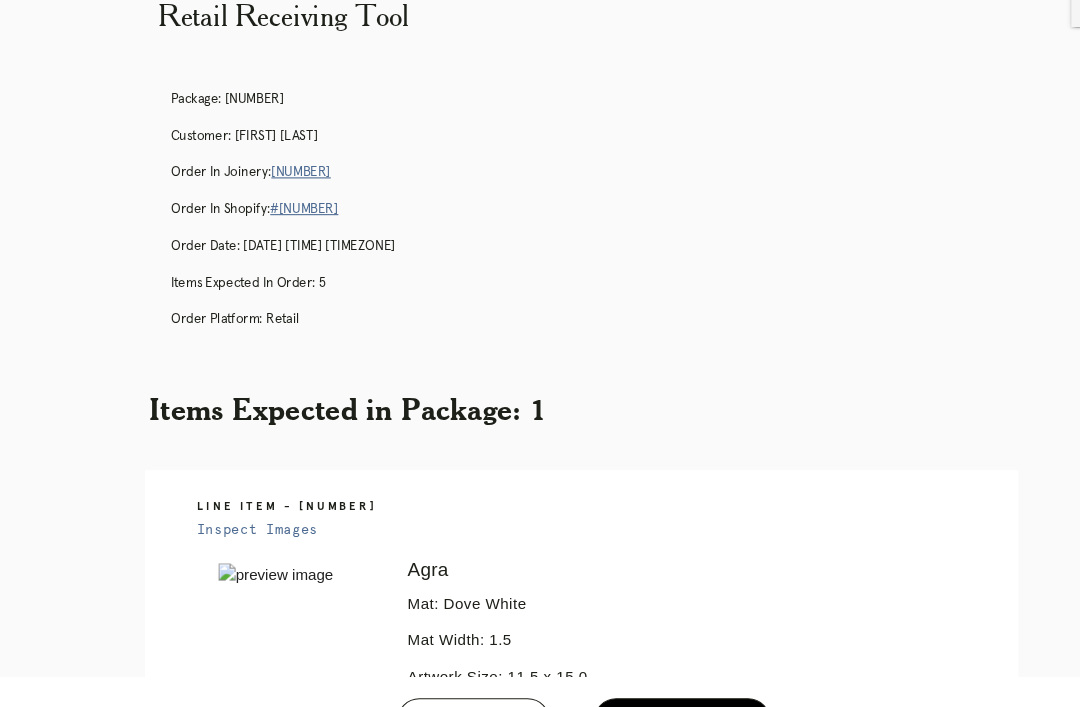 click on "R888458552" at bounding box center (278, 159) 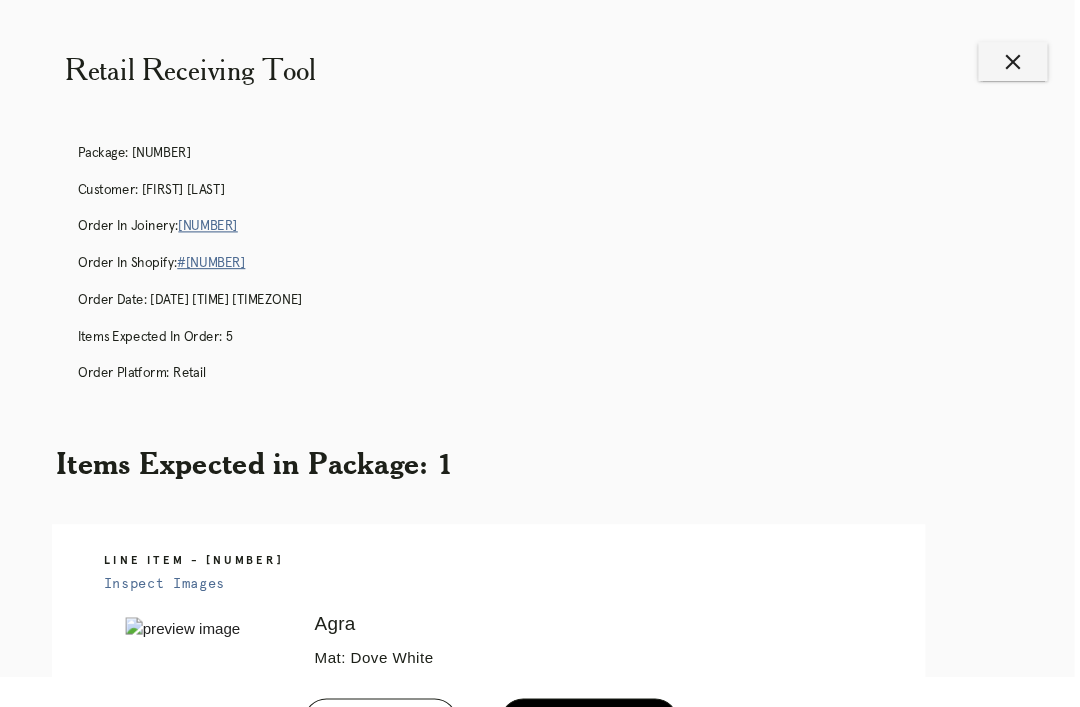 scroll, scrollTop: 0, scrollLeft: 0, axis: both 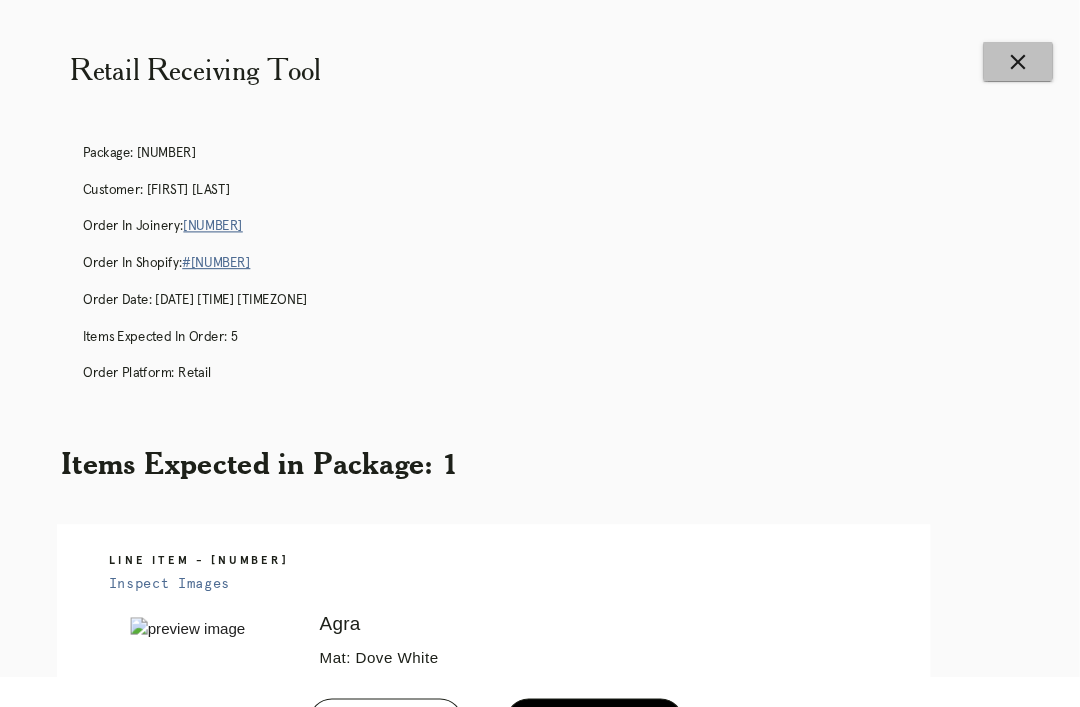 click on "close" at bounding box center [1023, 57] 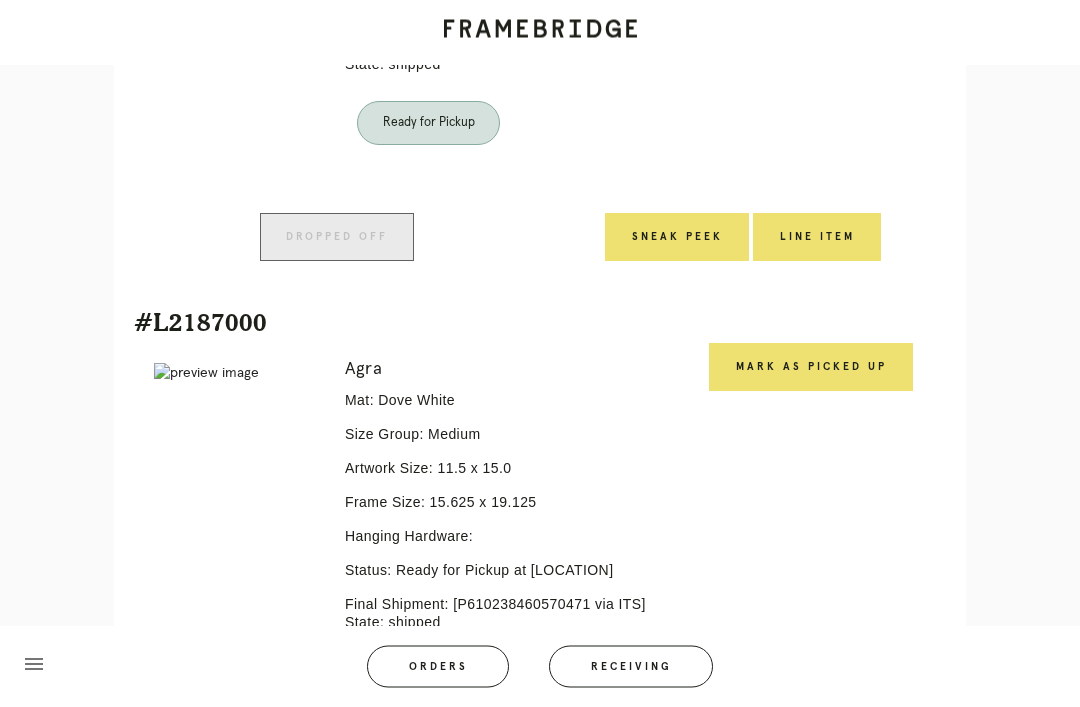 scroll, scrollTop: 811, scrollLeft: 0, axis: vertical 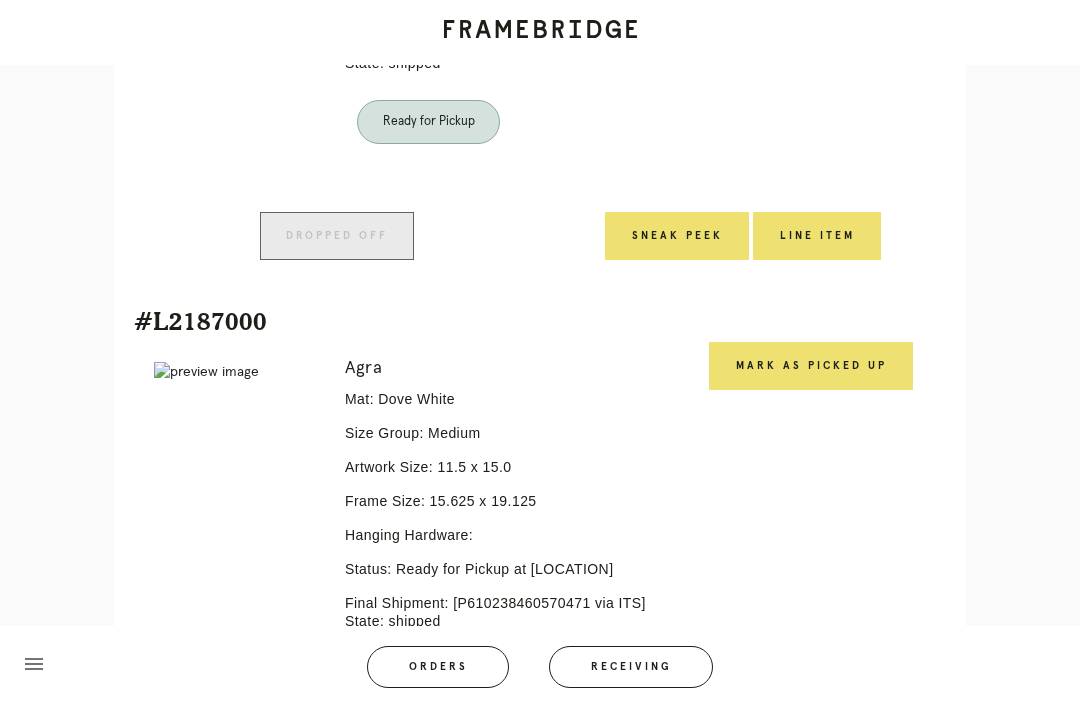 click on "Mark as Picked Up" at bounding box center (811, 366) 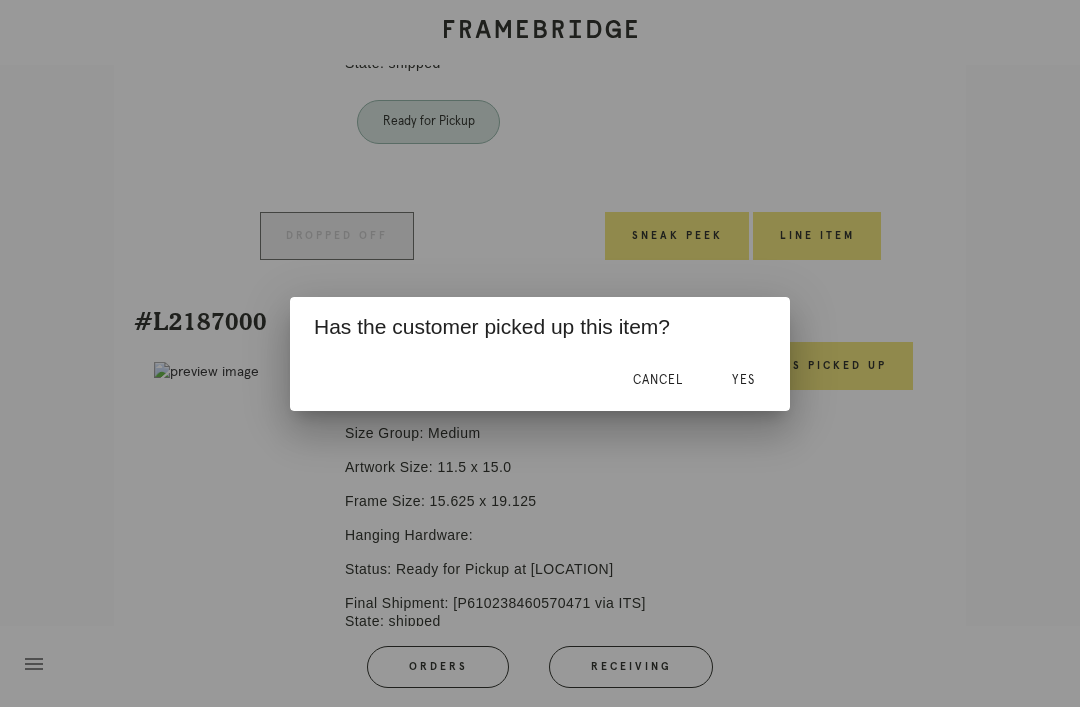 click on "Yes" at bounding box center (743, 380) 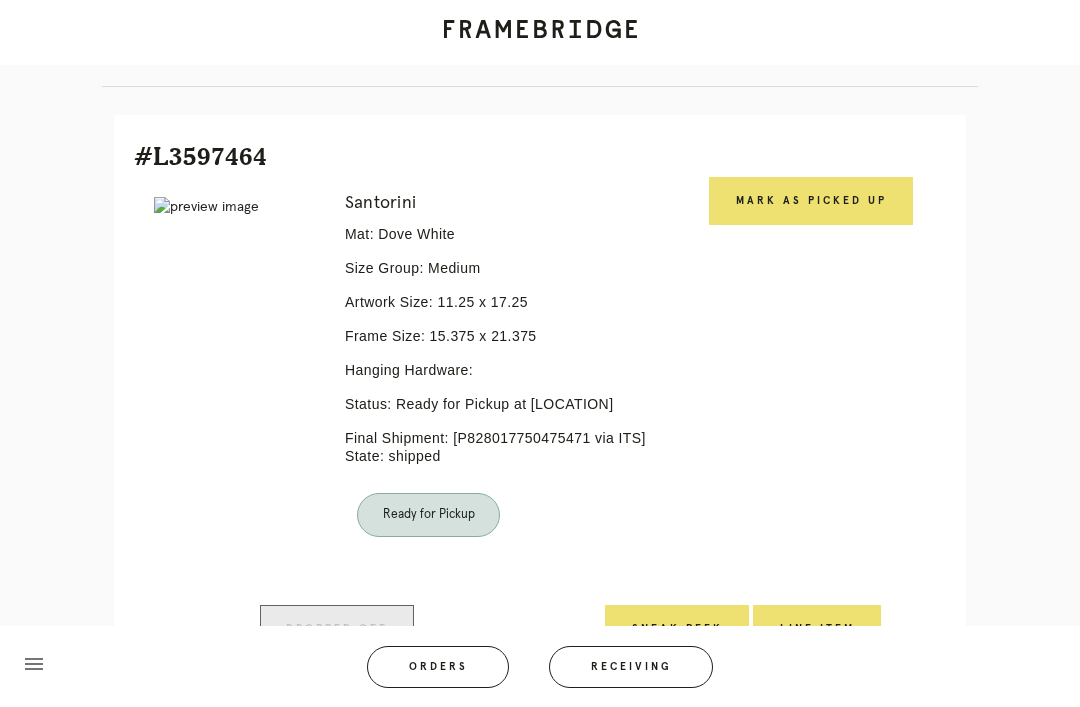 scroll, scrollTop: 419, scrollLeft: 0, axis: vertical 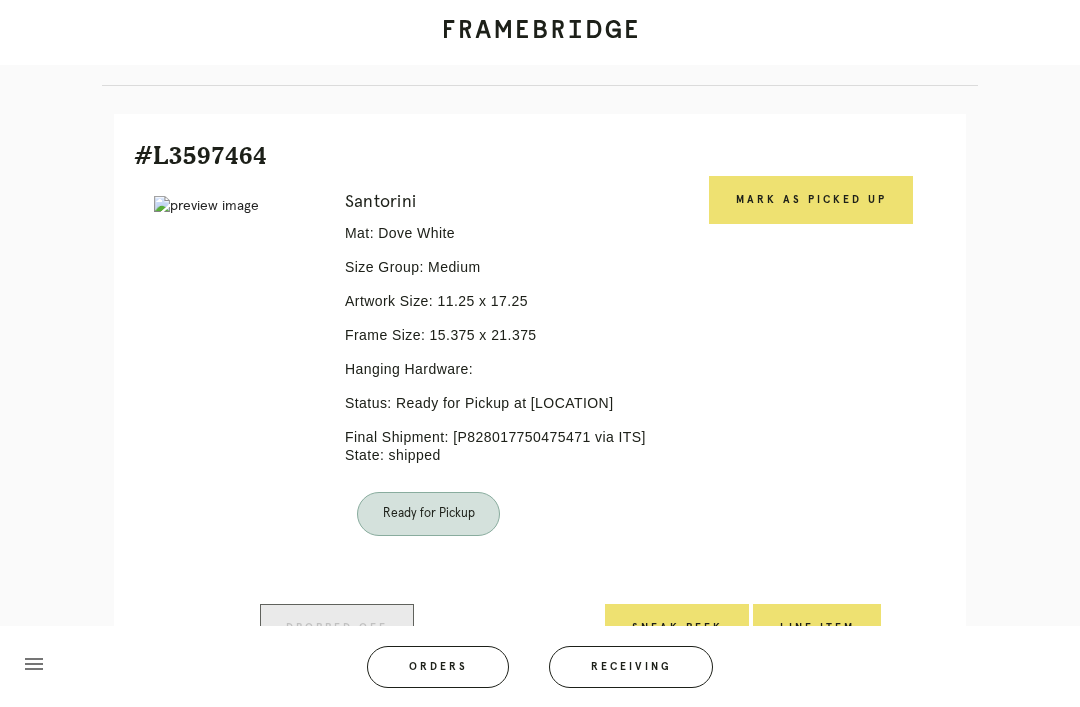 click on "Mark as Picked Up" at bounding box center (811, 200) 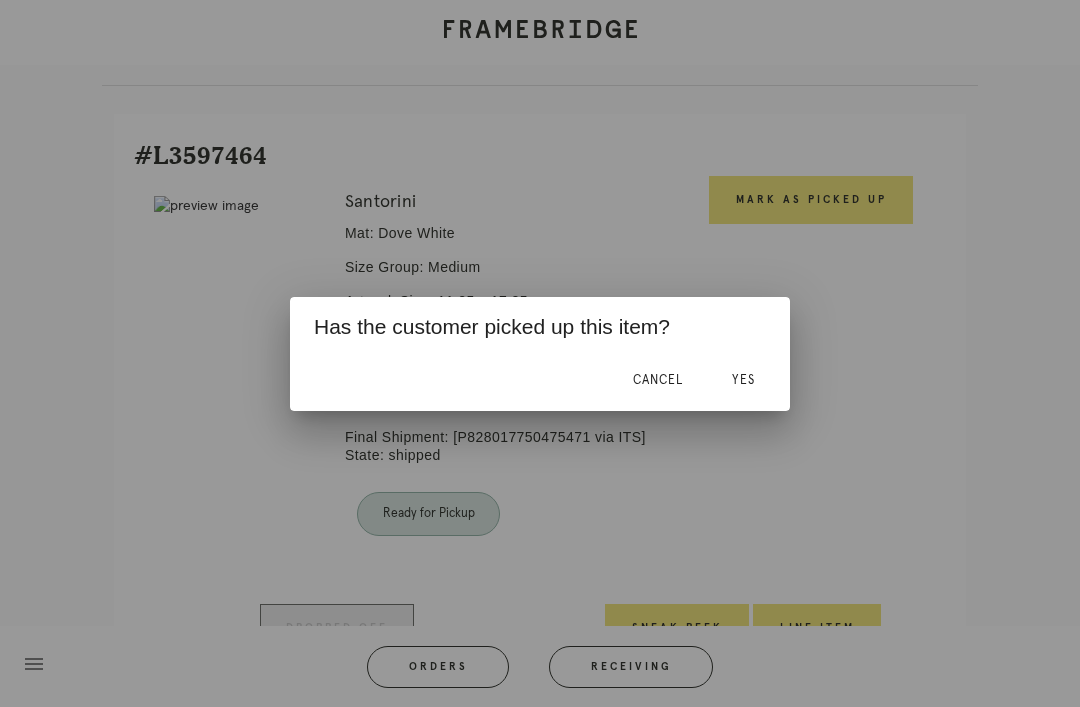 click on "Yes" at bounding box center (743, 381) 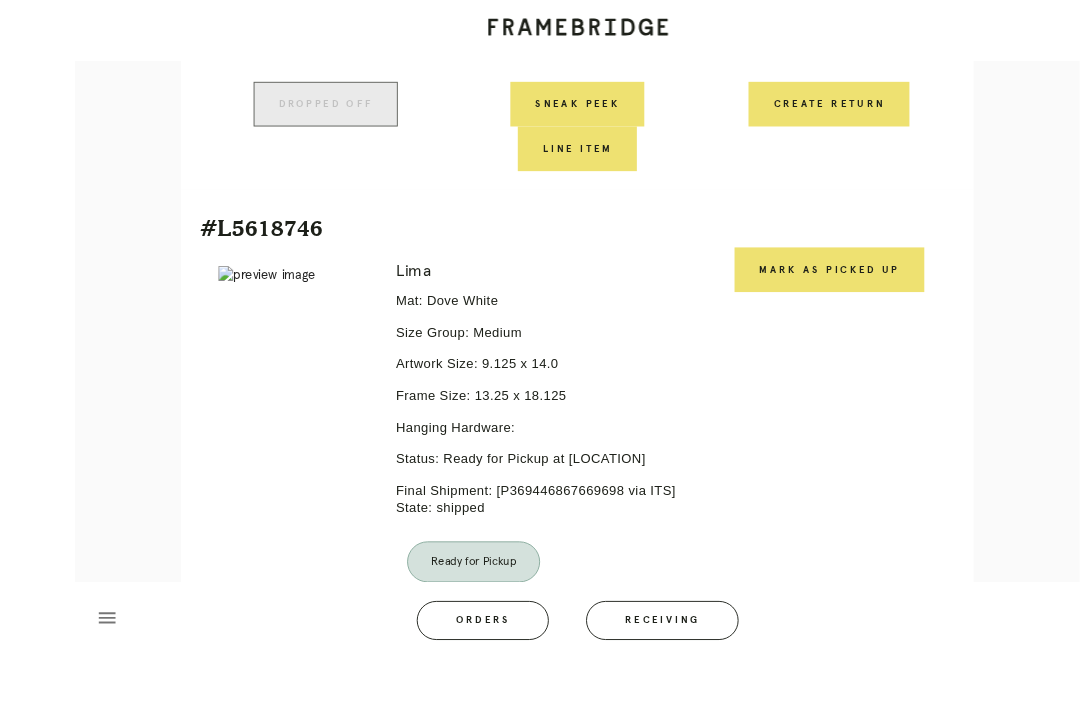 scroll, scrollTop: 1438, scrollLeft: 0, axis: vertical 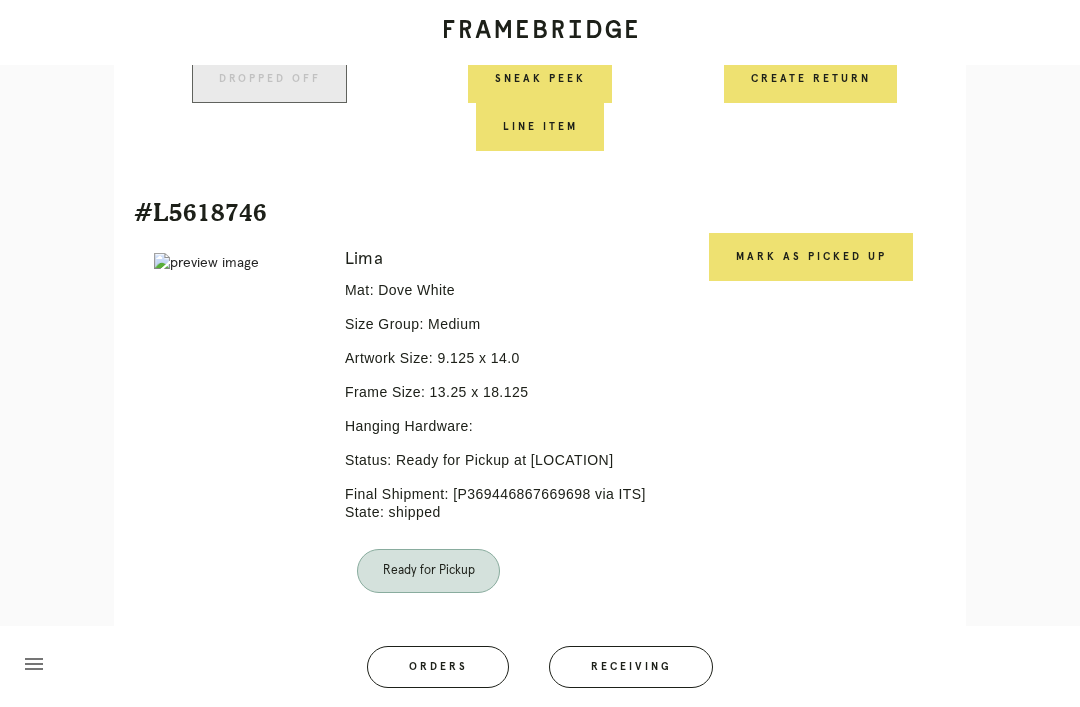 click on "Mark as Picked Up" at bounding box center (811, 257) 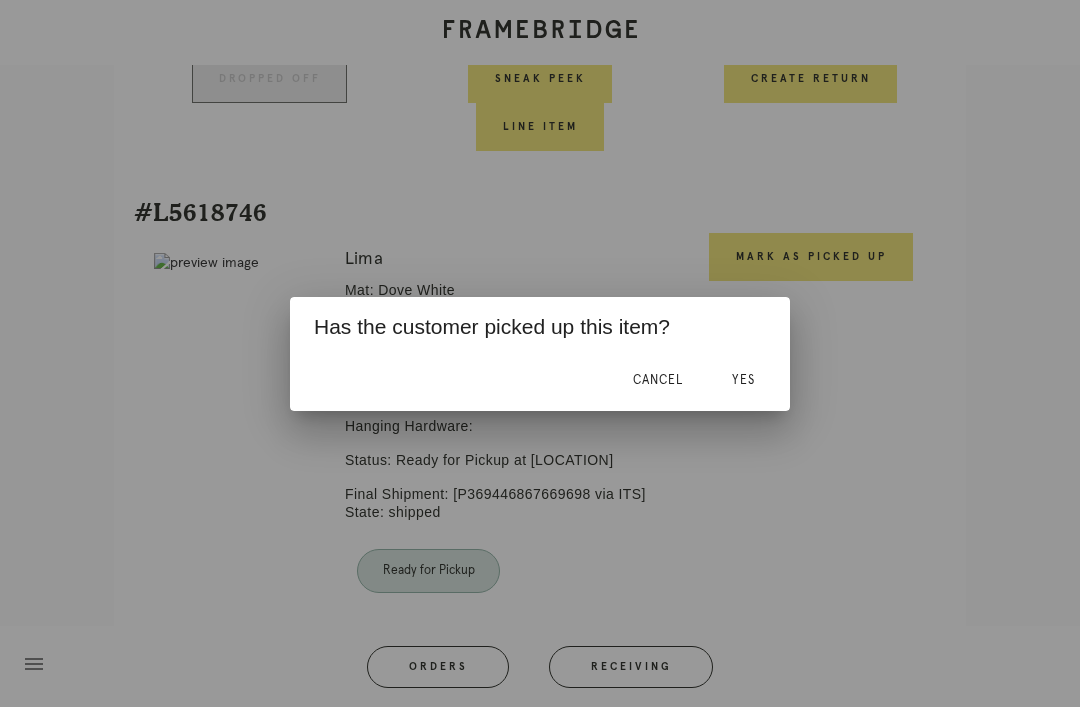 click on "Yes" at bounding box center (743, 381) 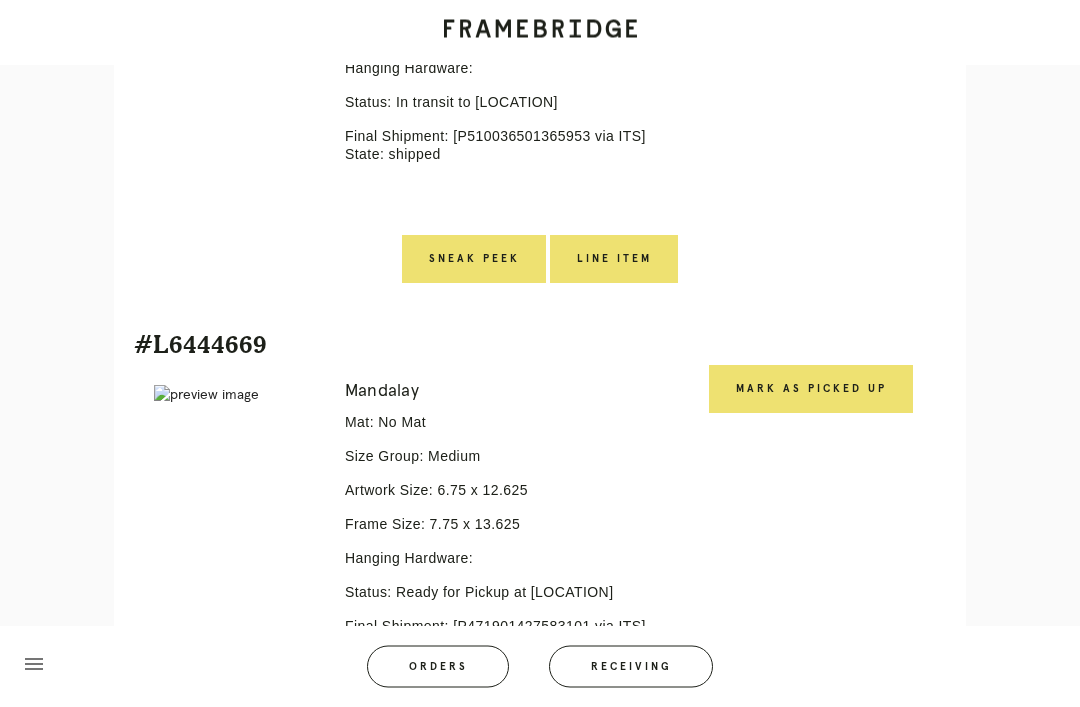 scroll, scrollTop: 2319, scrollLeft: 0, axis: vertical 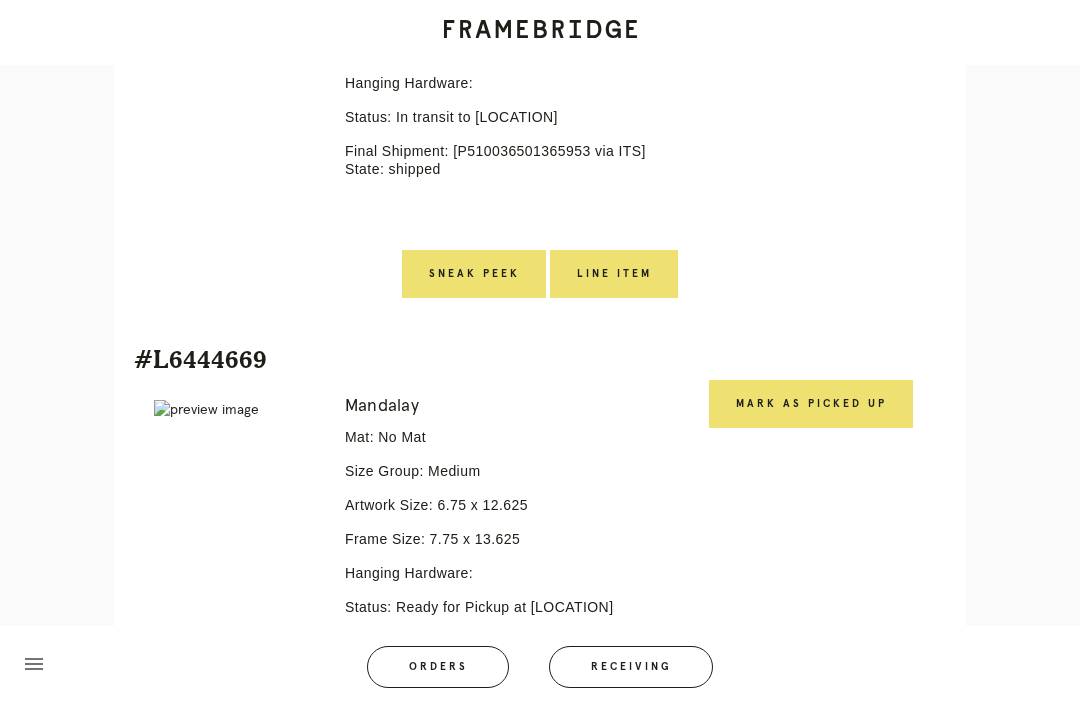 click on "Mark as Picked Up" at bounding box center (811, 404) 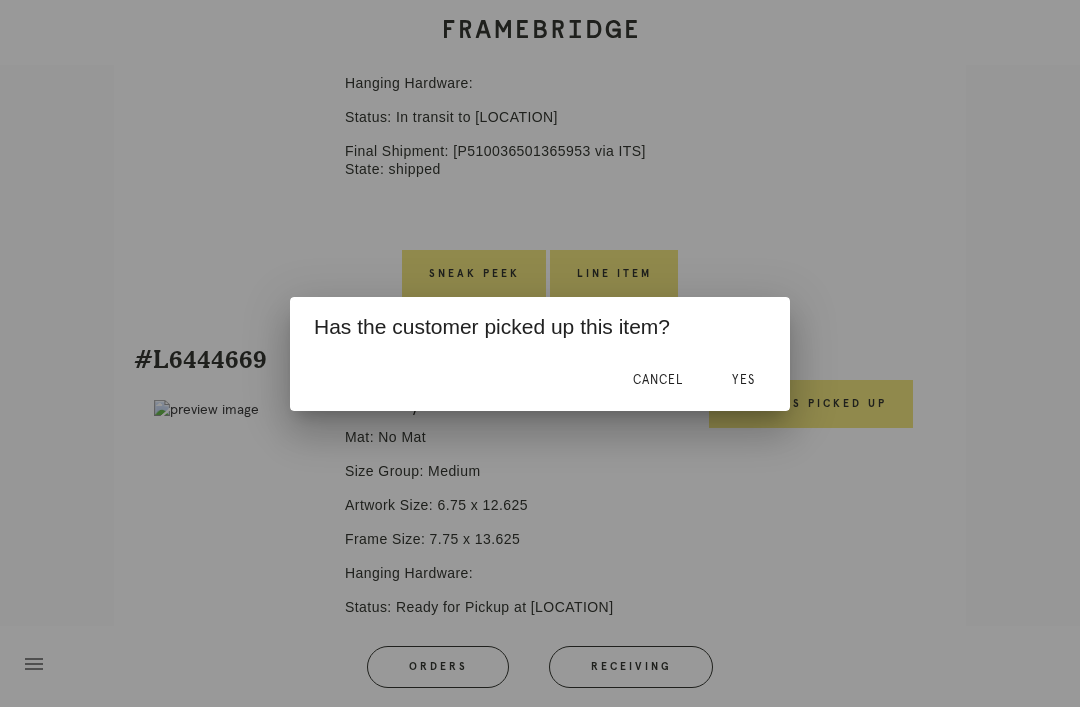 click on "Yes" at bounding box center (743, 380) 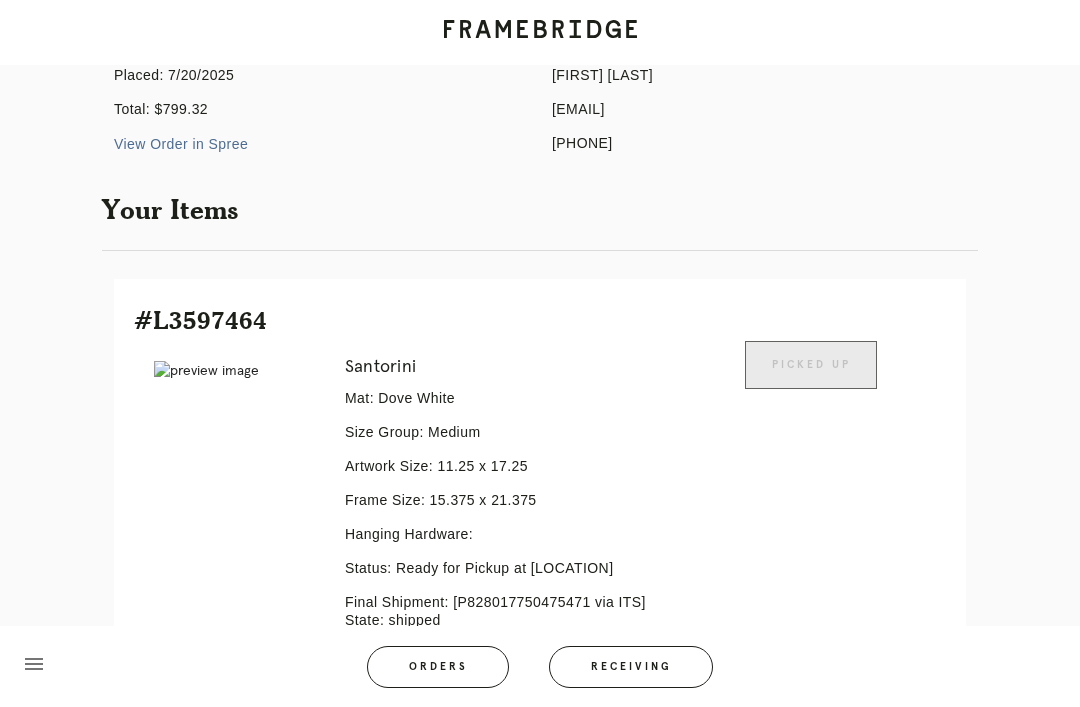 scroll, scrollTop: 0, scrollLeft: 0, axis: both 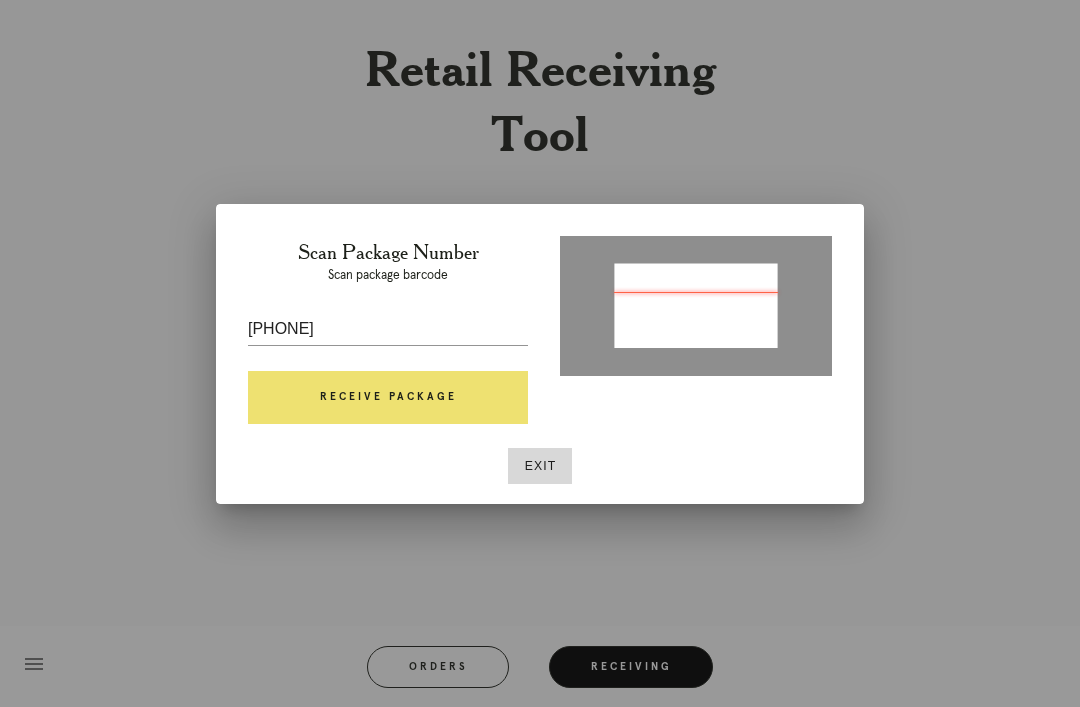 type on "[NUMBER]" 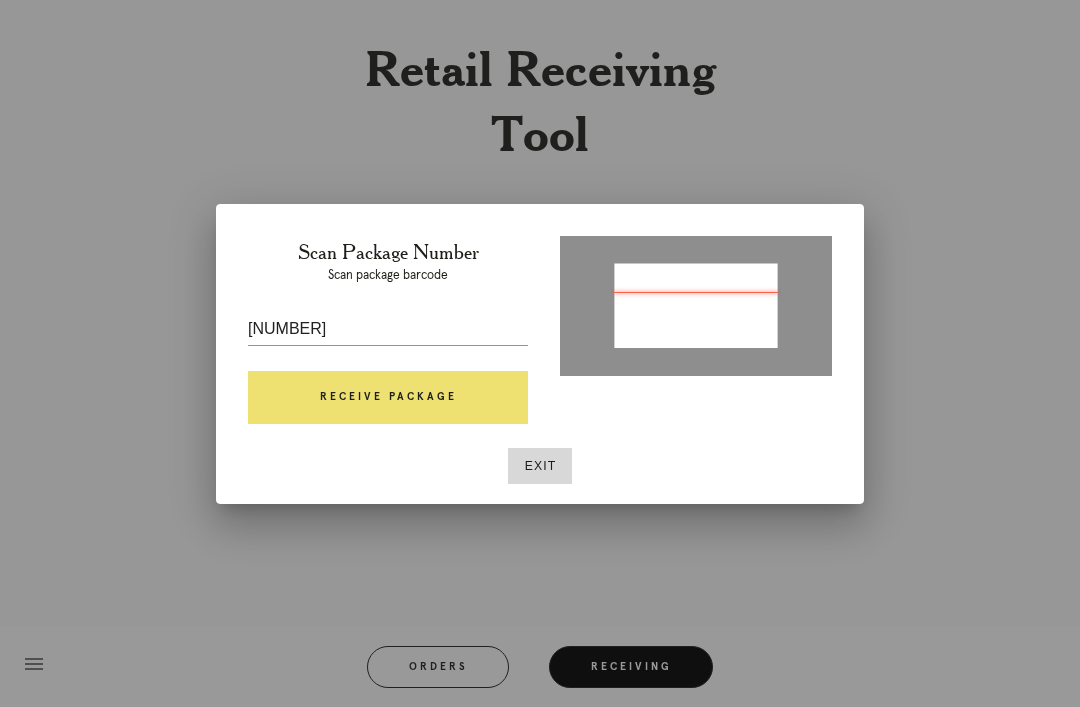 click on "Receive Package" at bounding box center (388, 398) 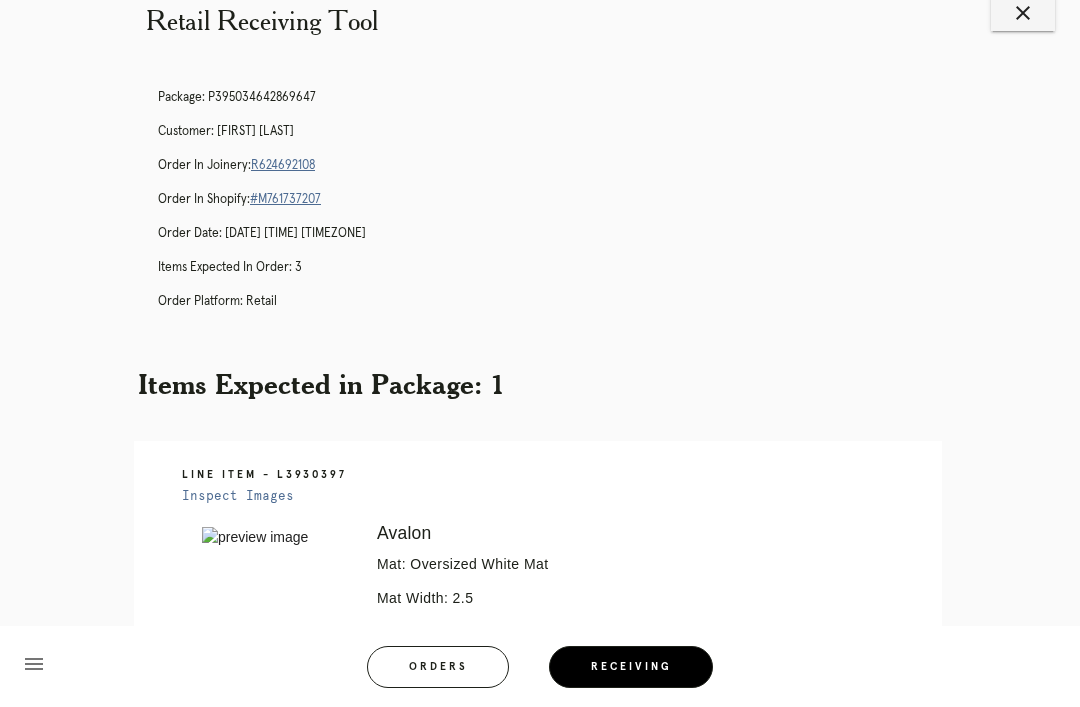 scroll, scrollTop: 0, scrollLeft: 0, axis: both 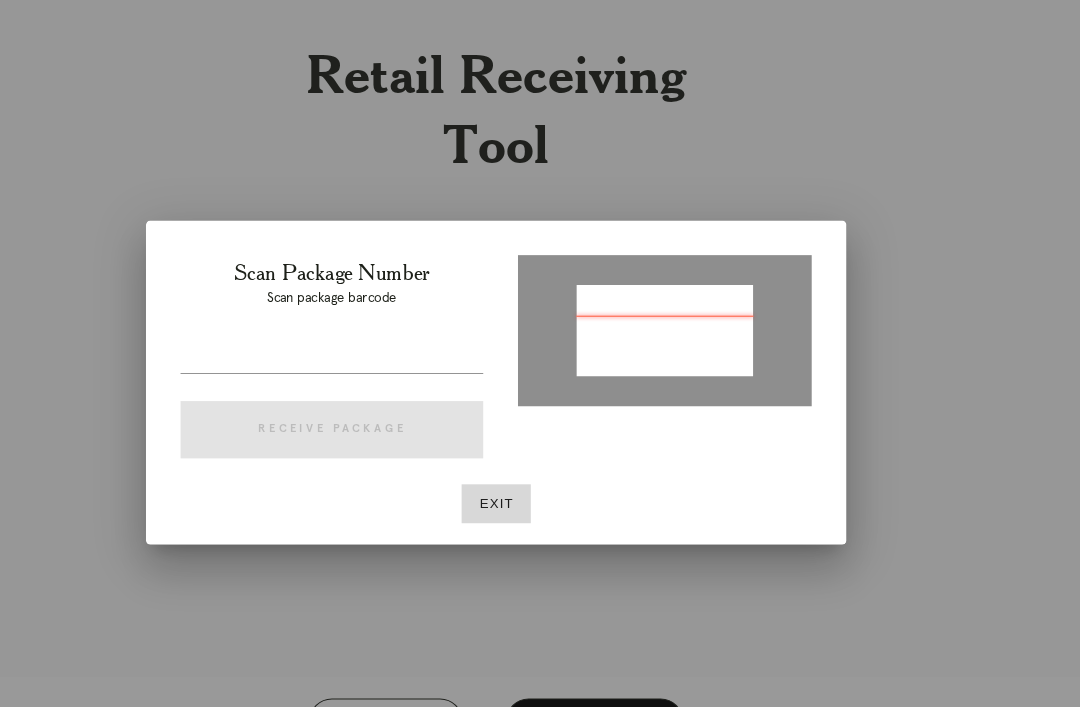 type on "P449624103155782" 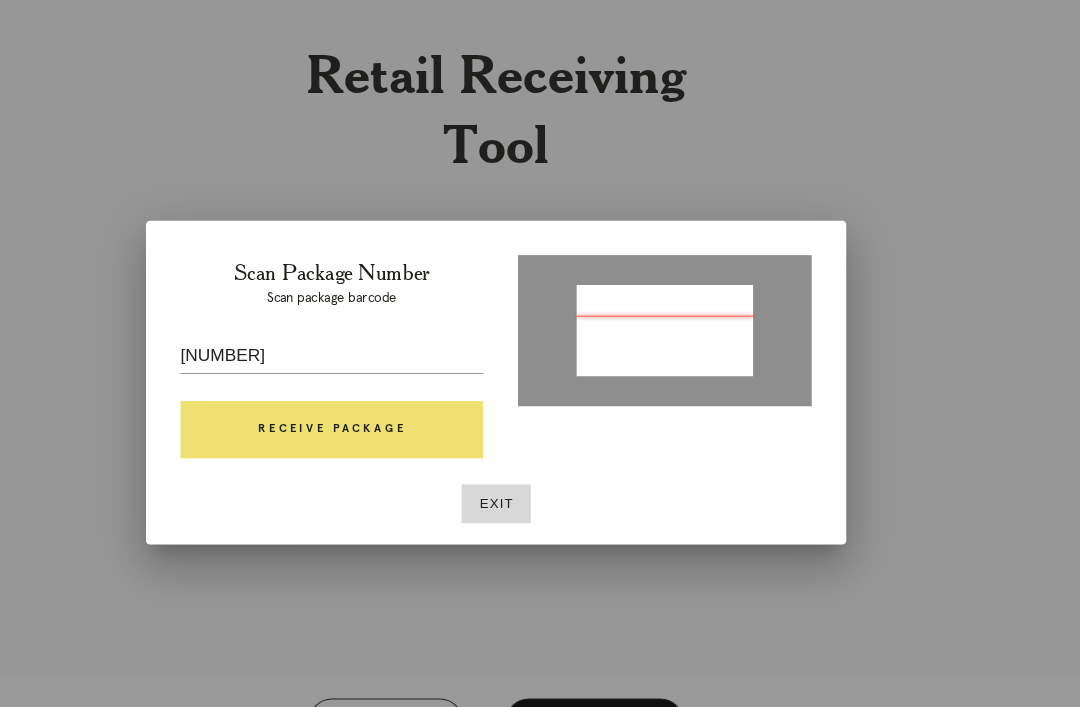 click on "Receive Package" at bounding box center (388, 398) 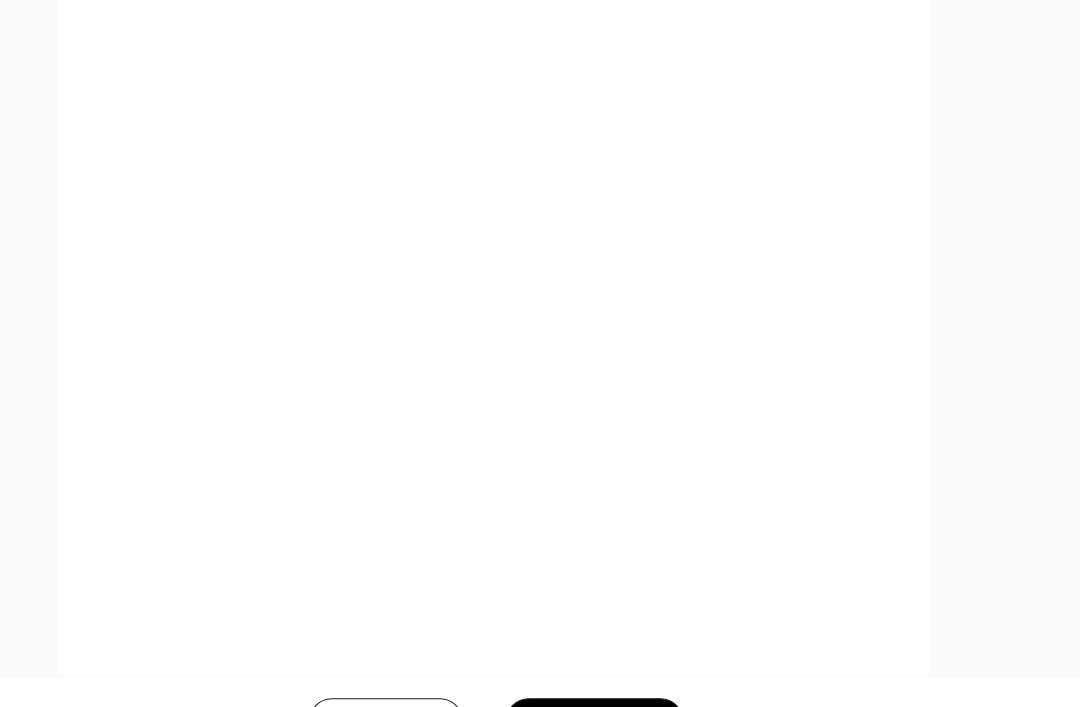 scroll, scrollTop: 915, scrollLeft: 0, axis: vertical 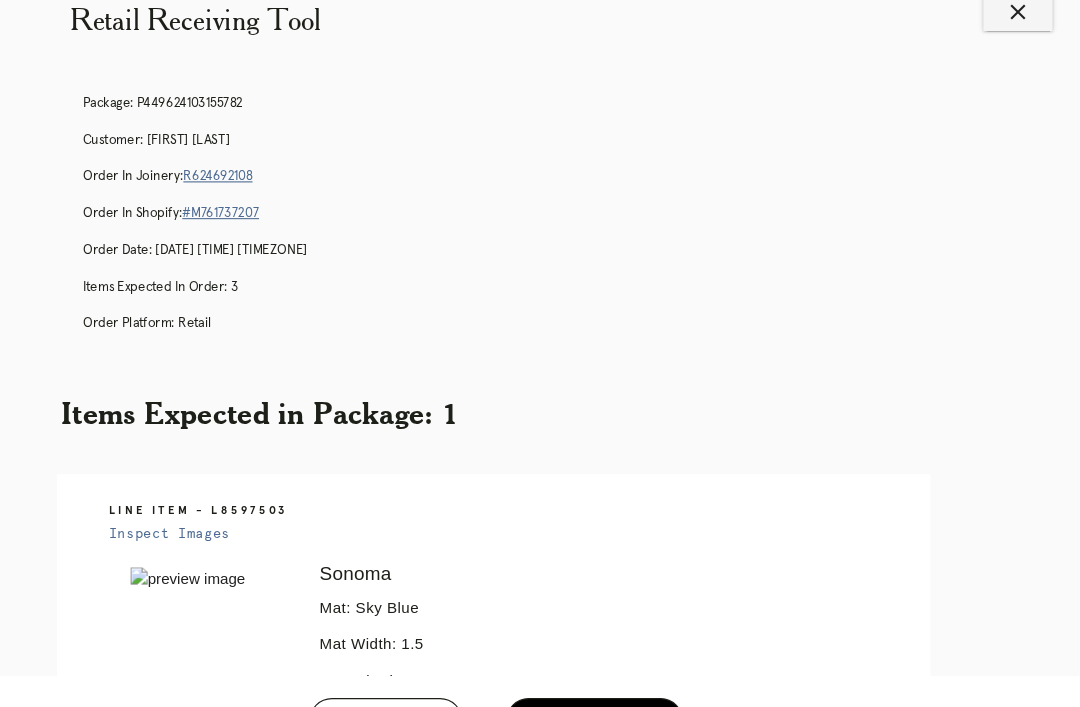 click on "R624692108" at bounding box center (283, 163) 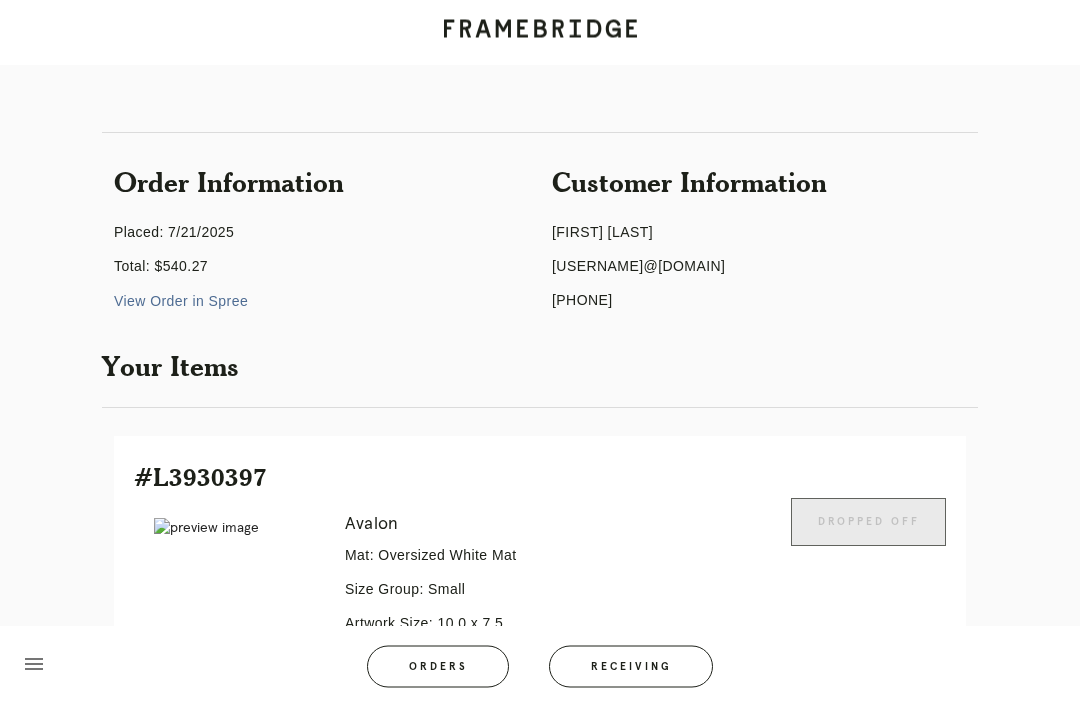 scroll, scrollTop: 0, scrollLeft: 0, axis: both 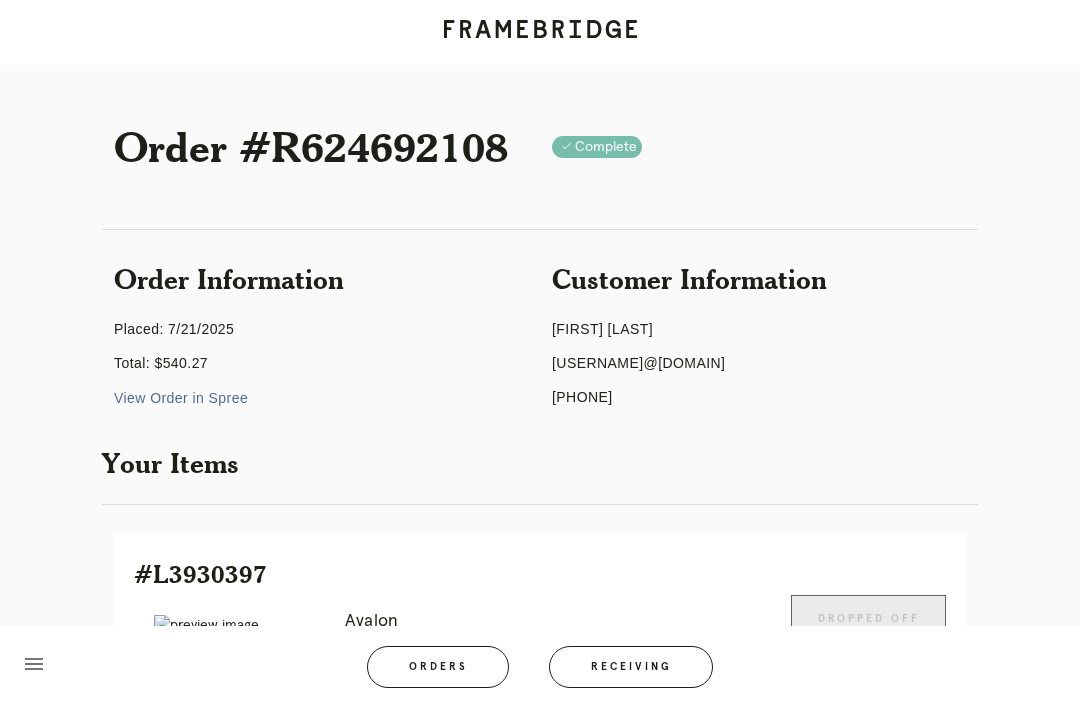 click on "Order Information
Placed: 7/21/2025
Total: $540.27
View Order in Spree" at bounding box center [321, 340] 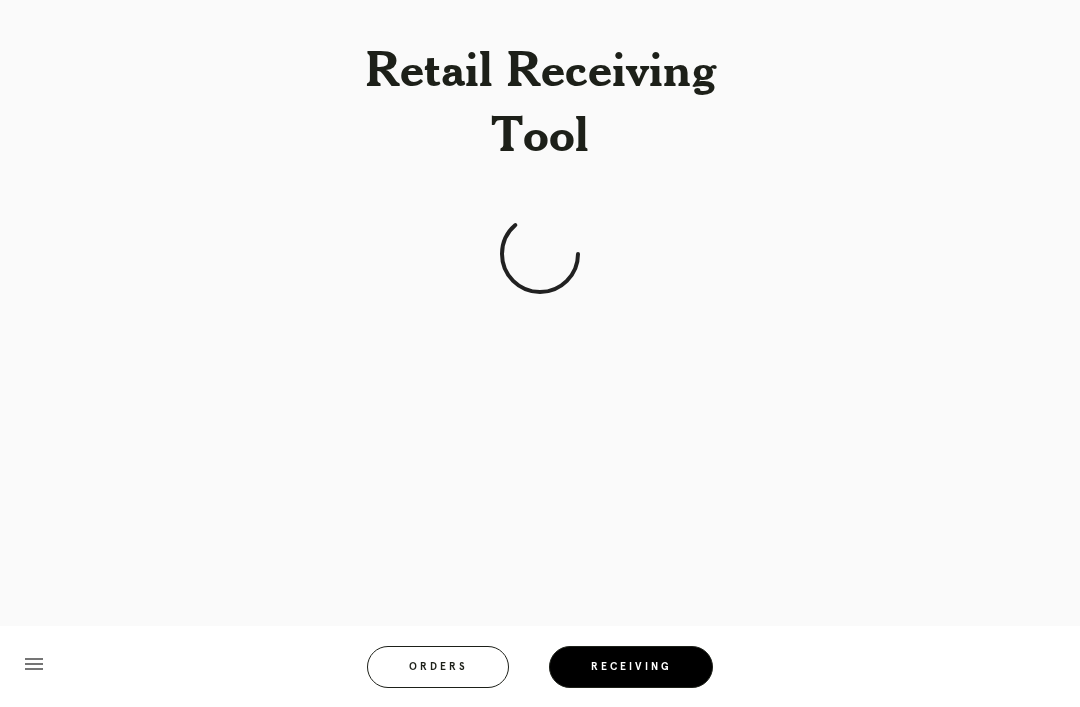 scroll, scrollTop: 64, scrollLeft: 0, axis: vertical 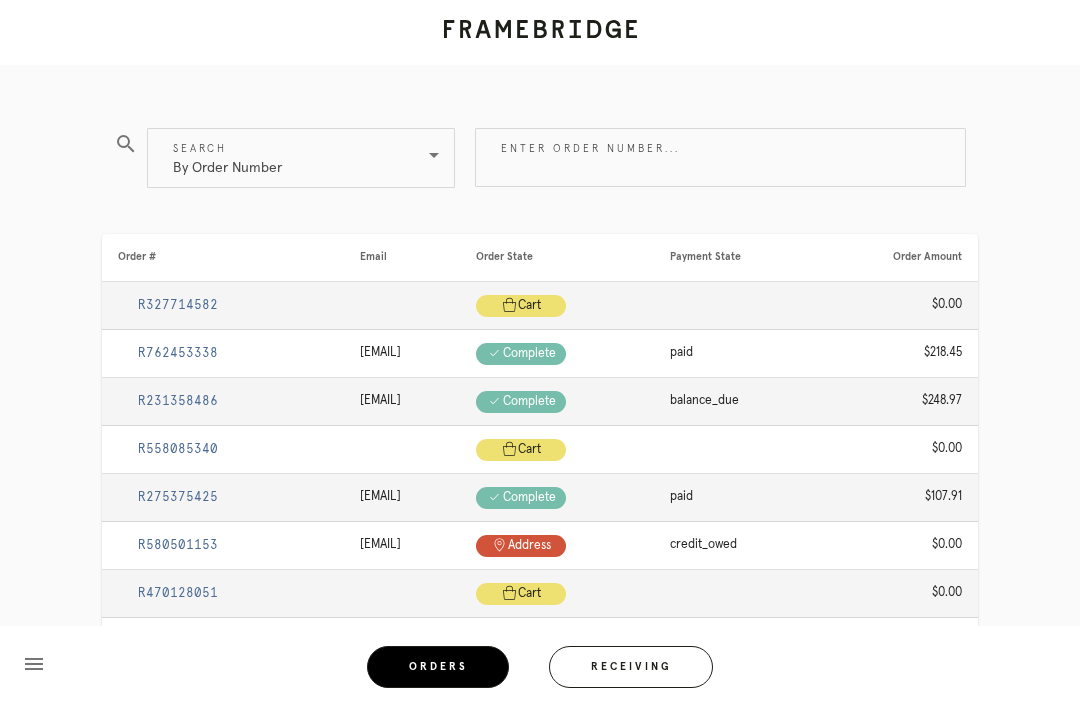 click on "Enter order number..." at bounding box center [720, 157] 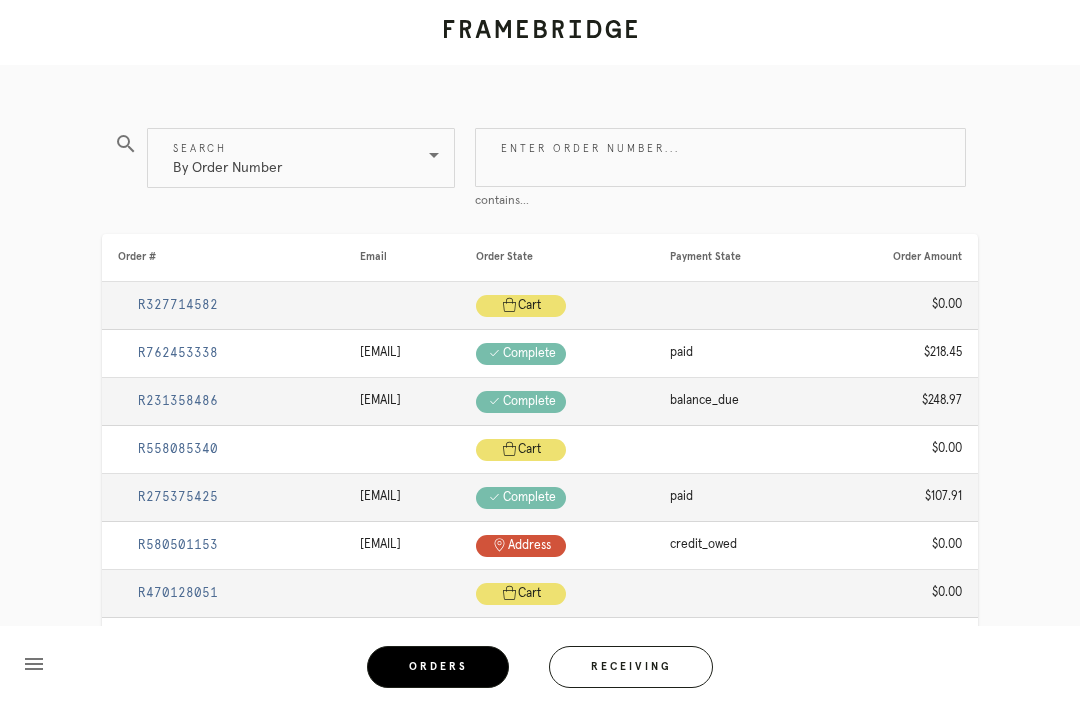 click on "Enter order number..." at bounding box center [720, 157] 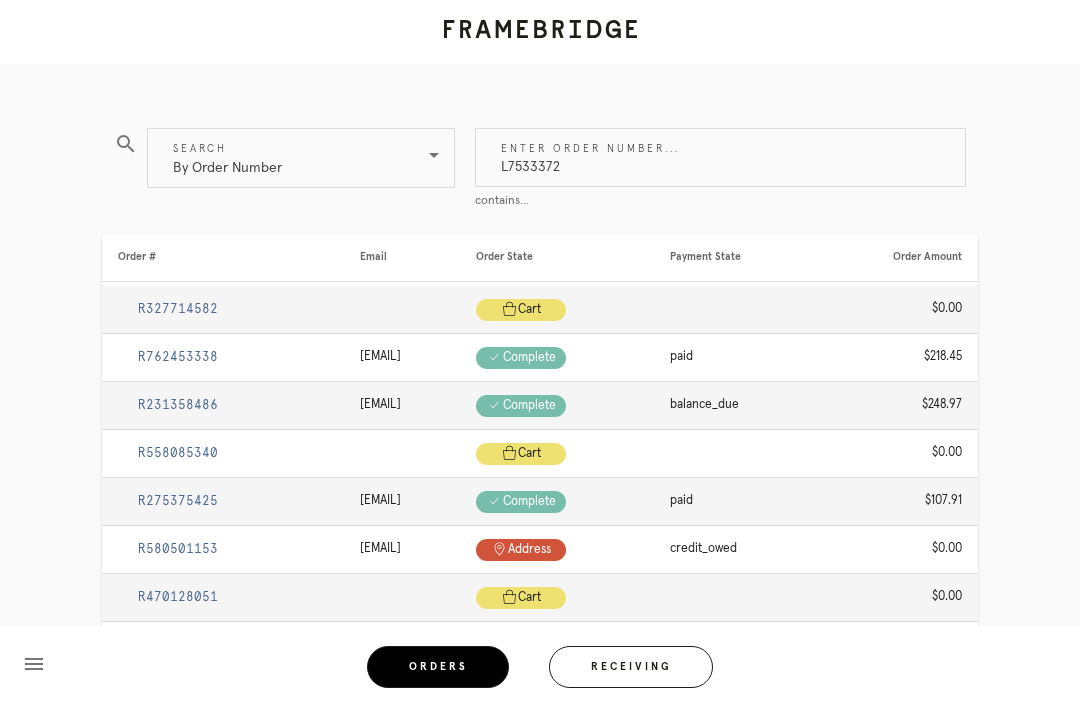 type on "L7533372" 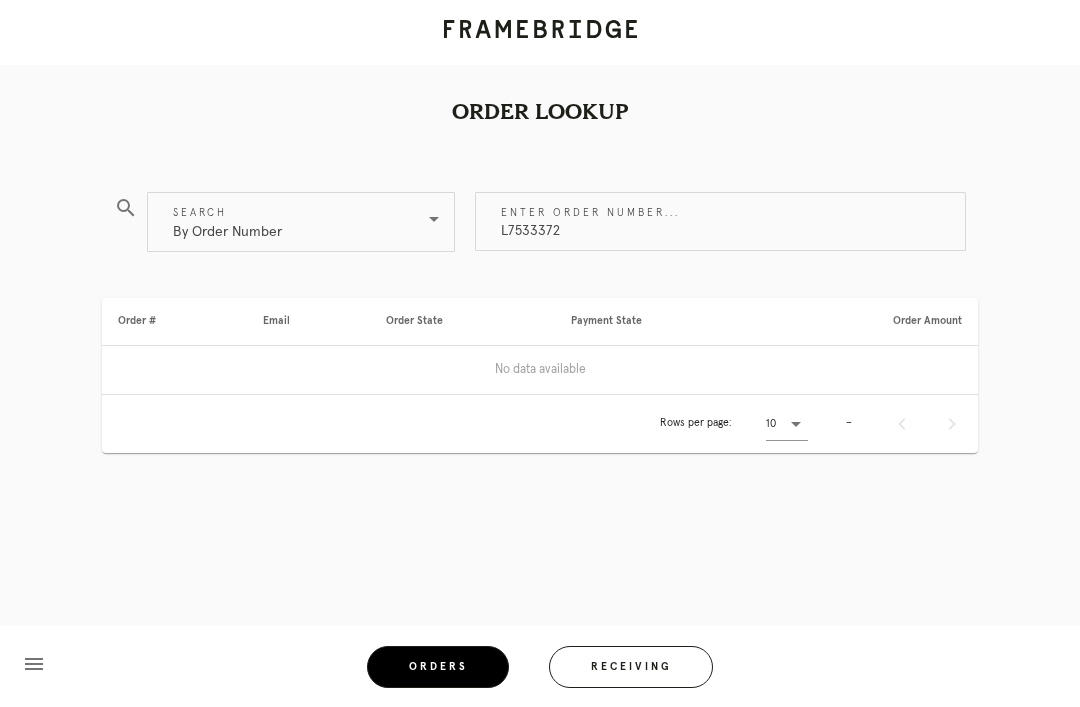 click on "L7533372" at bounding box center [720, 221] 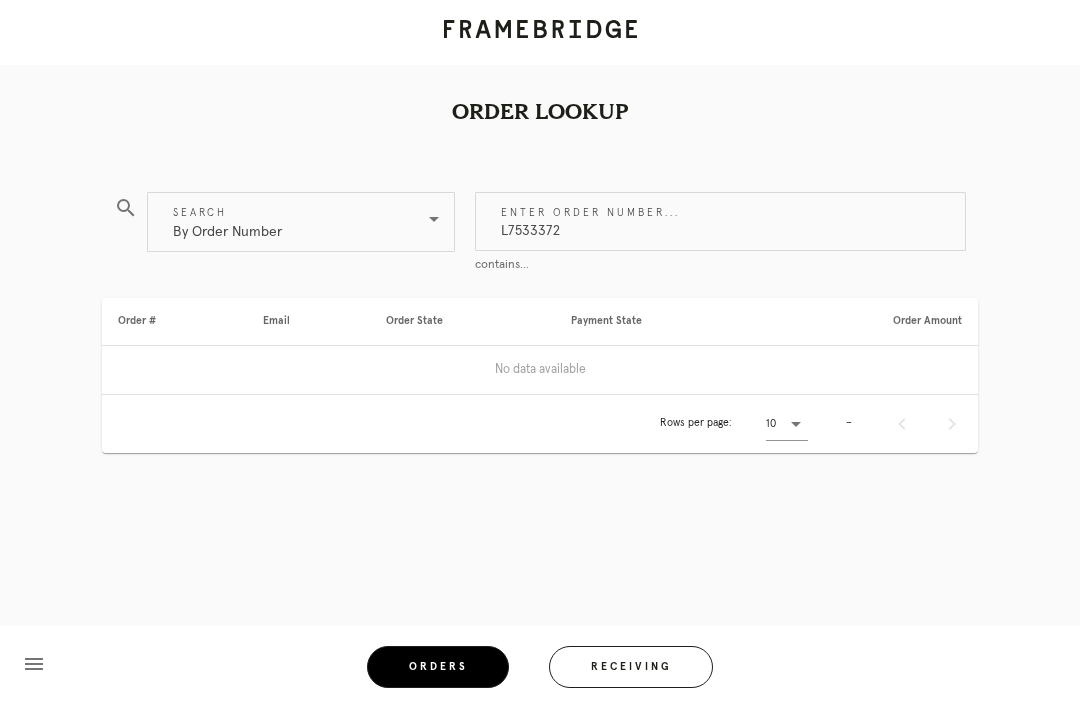 click on "L7533372" at bounding box center [720, 221] 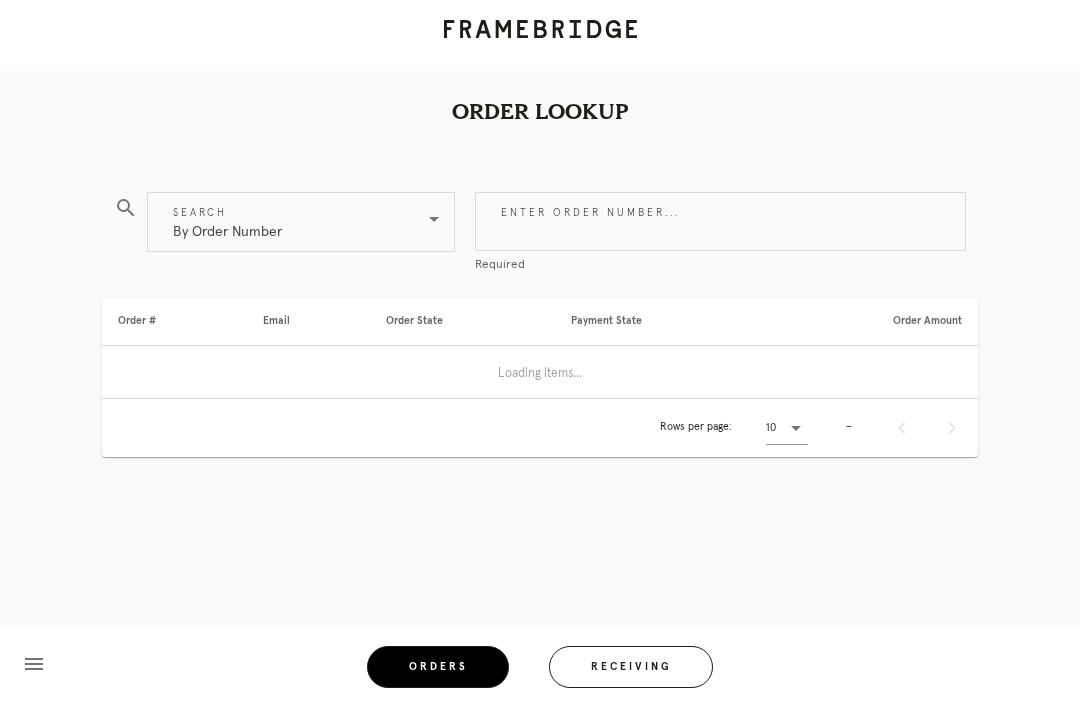type 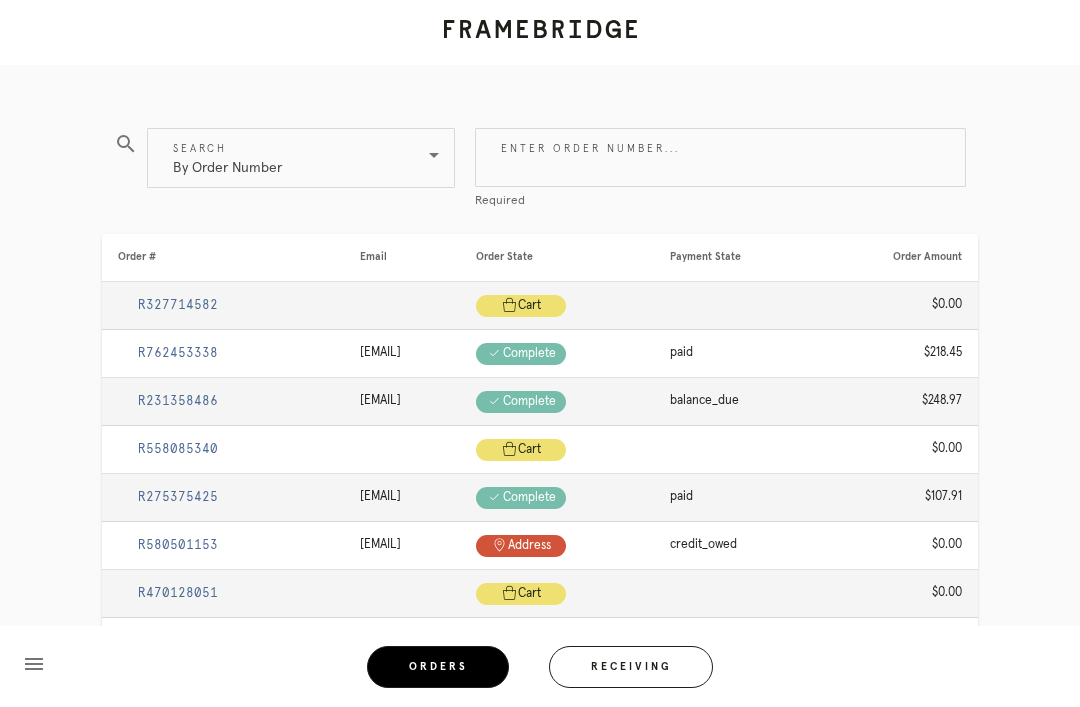 click on "Receiving" at bounding box center (631, 667) 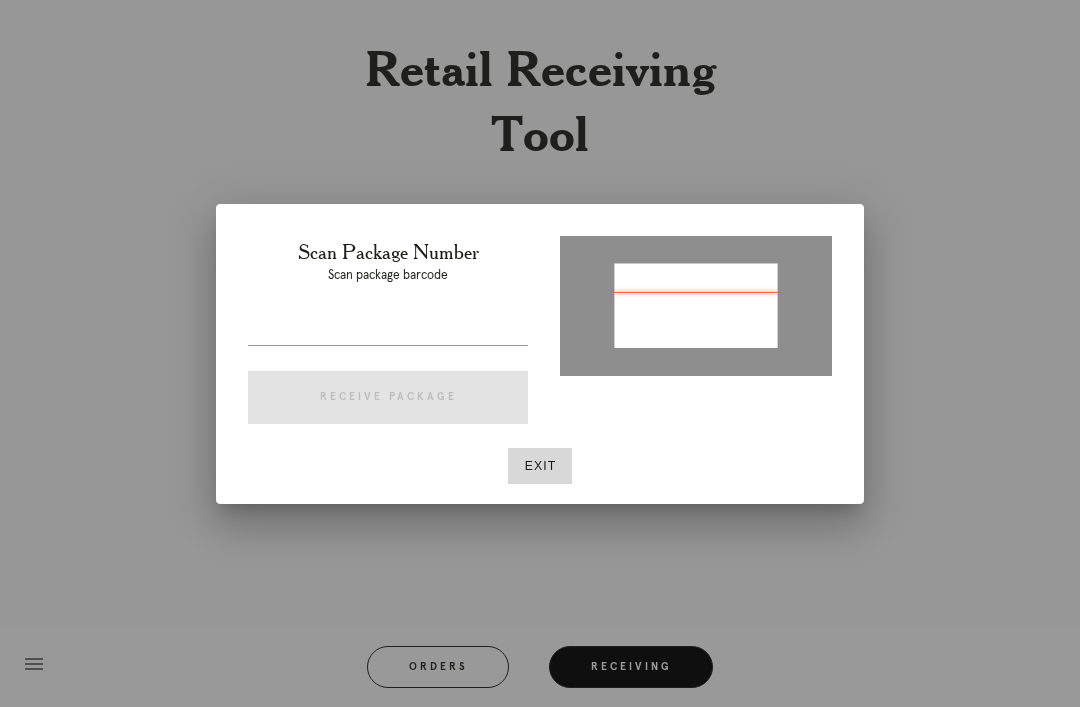 type on "P419594434290083" 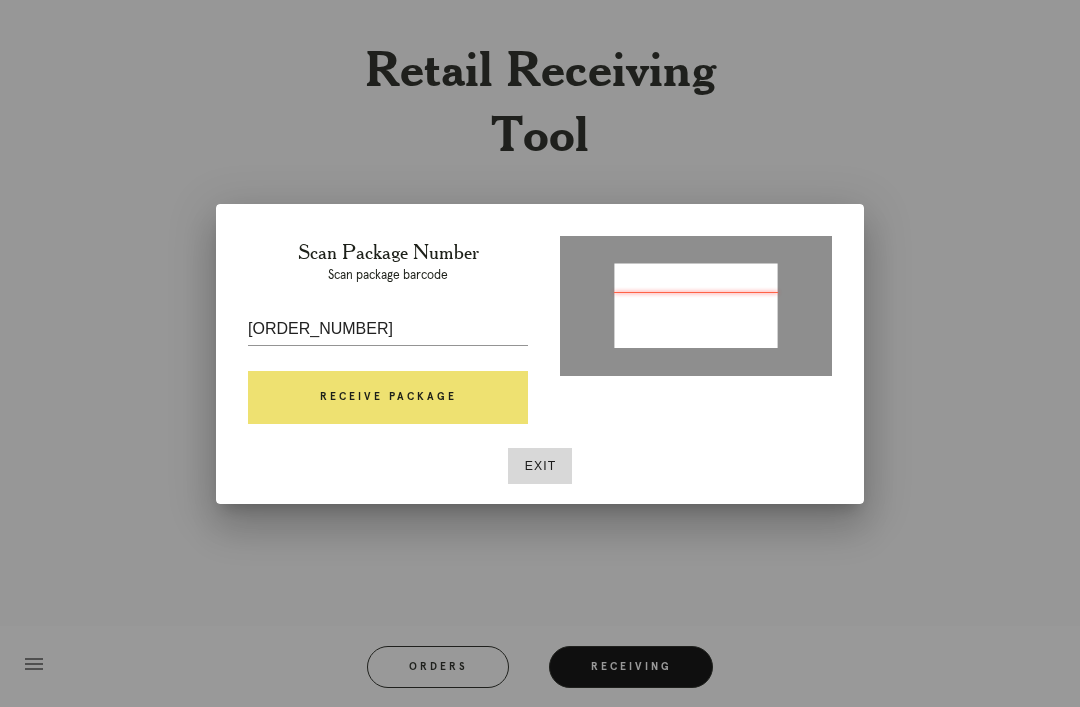click on "Receive Package" at bounding box center (388, 398) 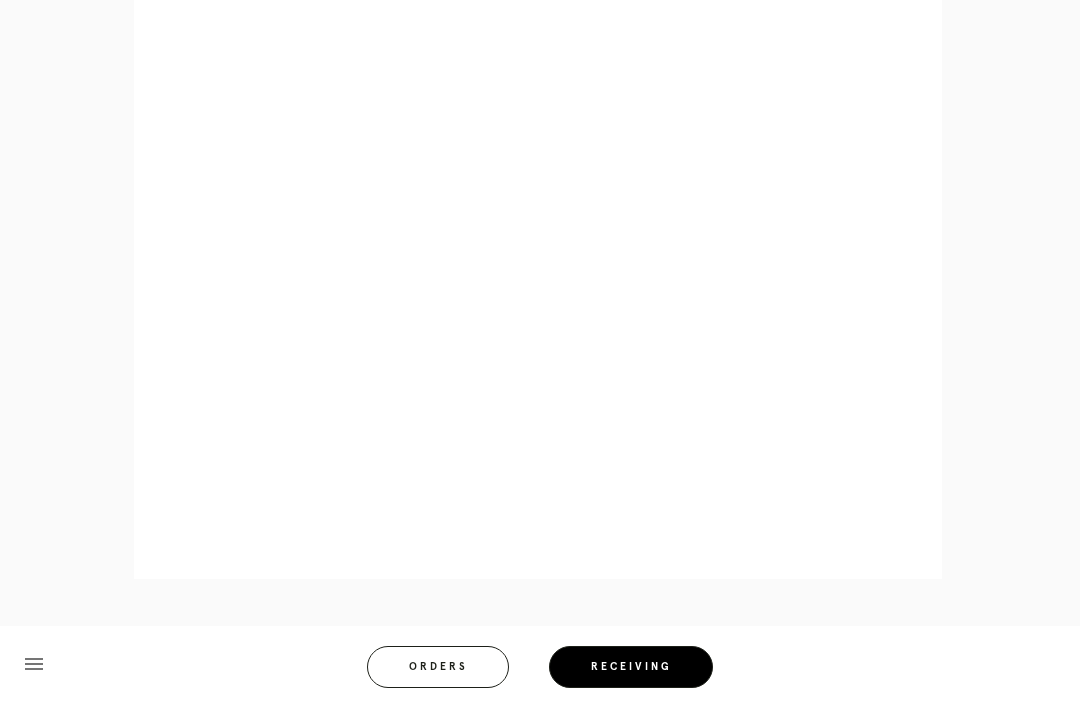scroll, scrollTop: 858, scrollLeft: 0, axis: vertical 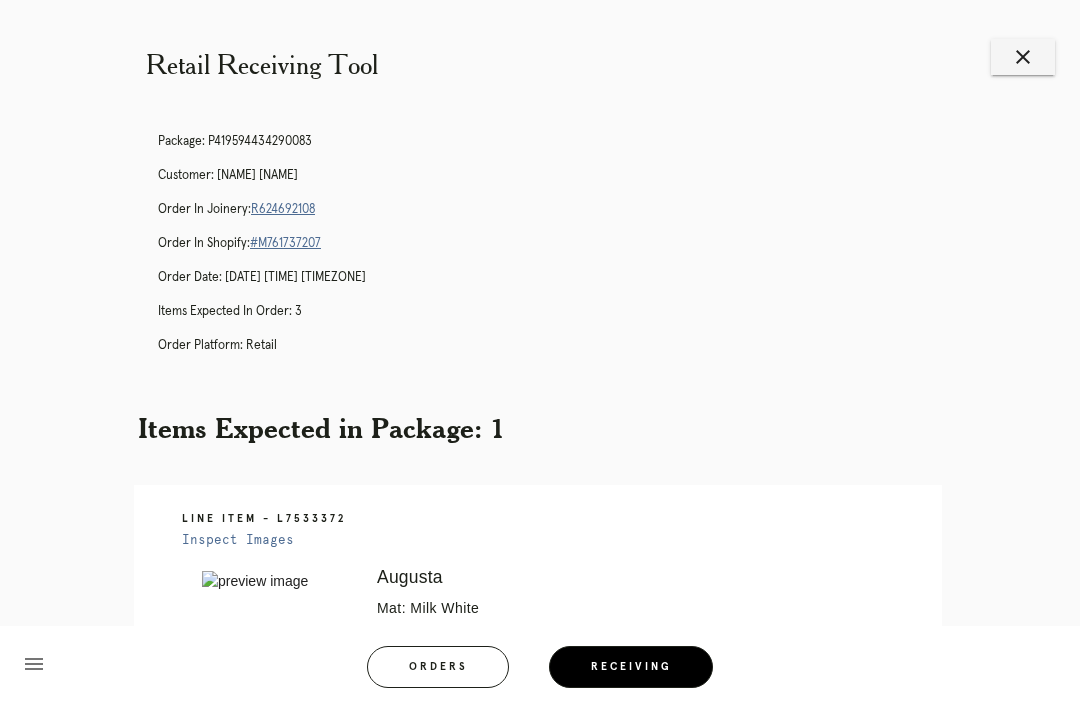 click on "close" at bounding box center [1023, 57] 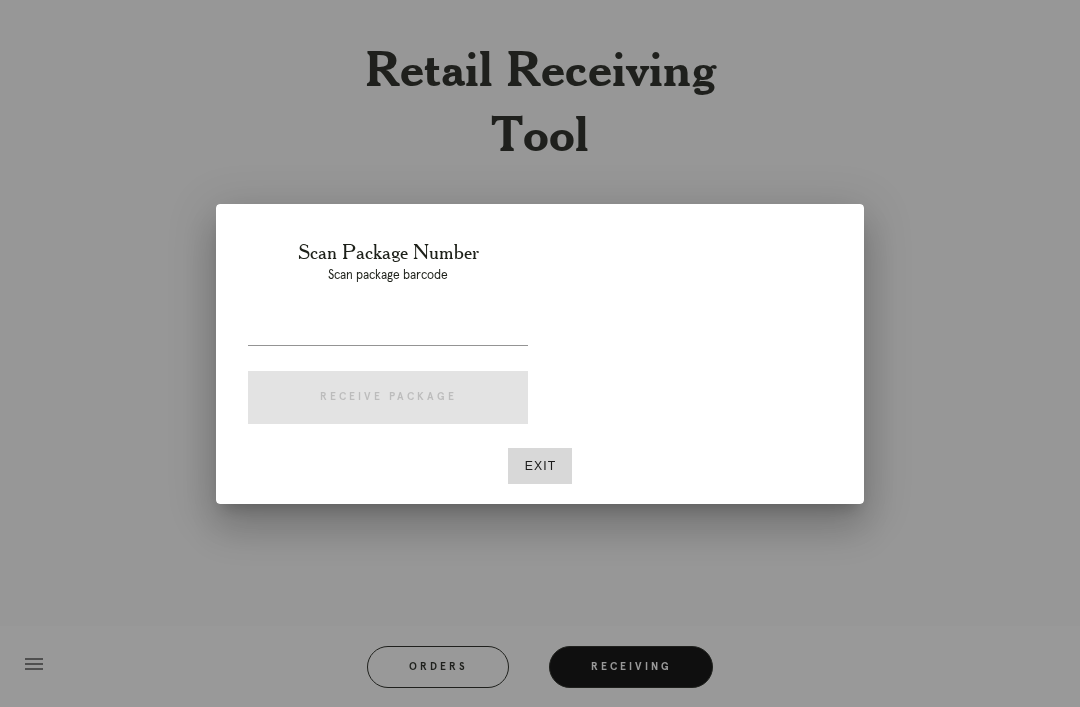 scroll, scrollTop: 0, scrollLeft: 0, axis: both 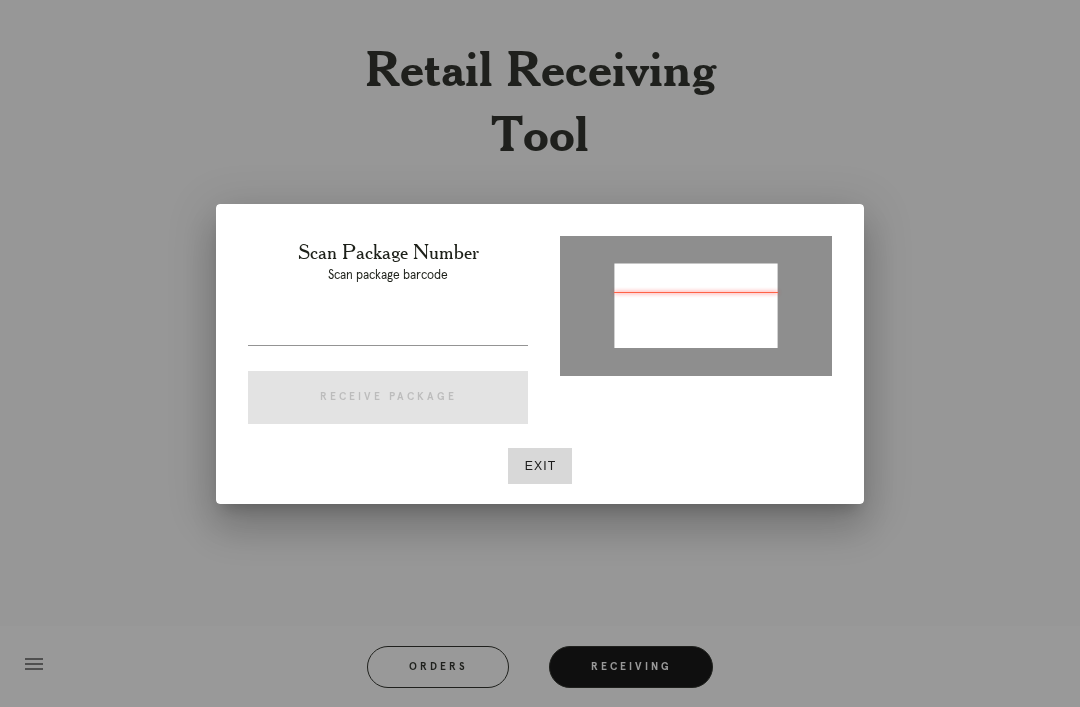 type on "P977087y32:825z3" 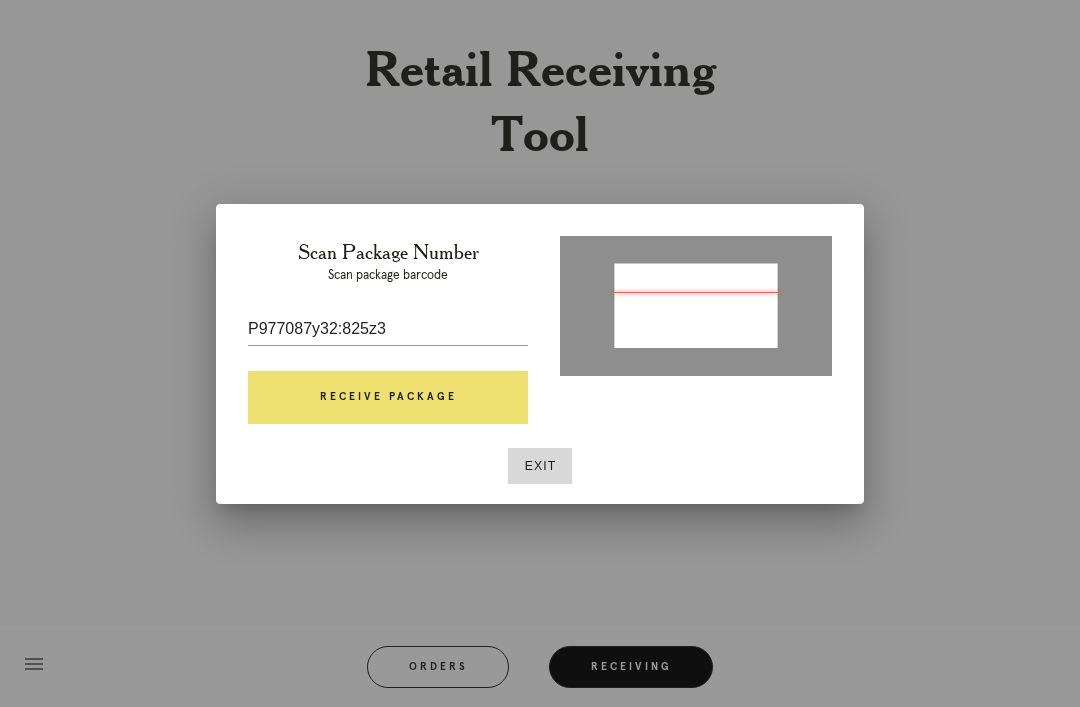 click on "P977087y32:825z3" at bounding box center [388, 329] 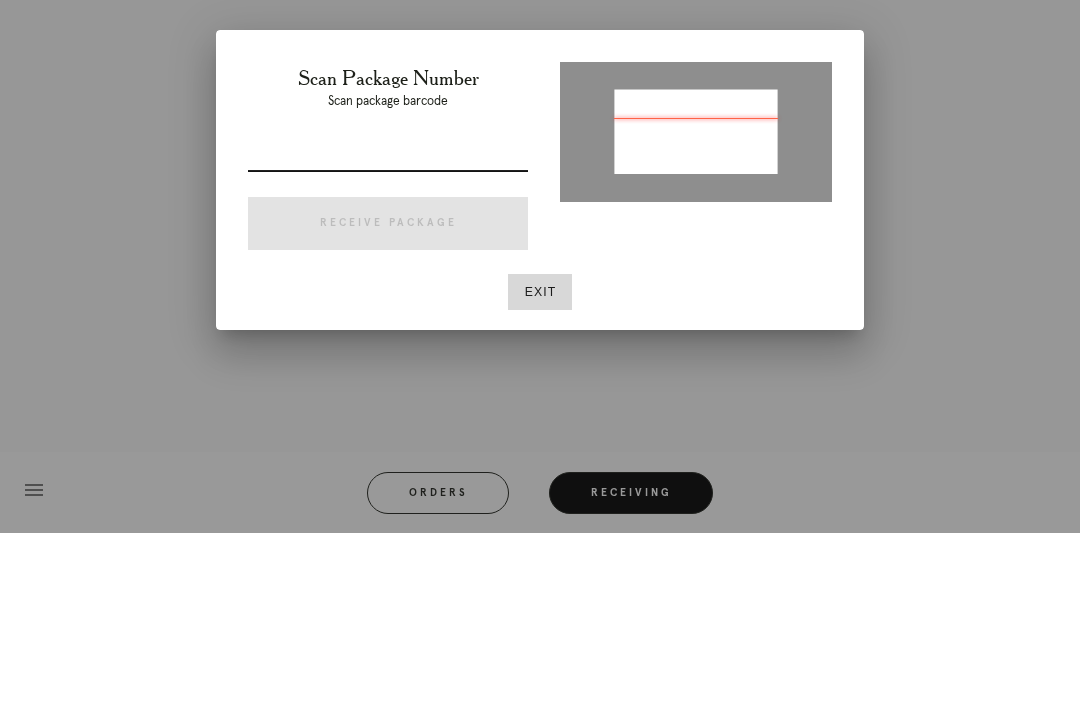 type on "192951265097290" 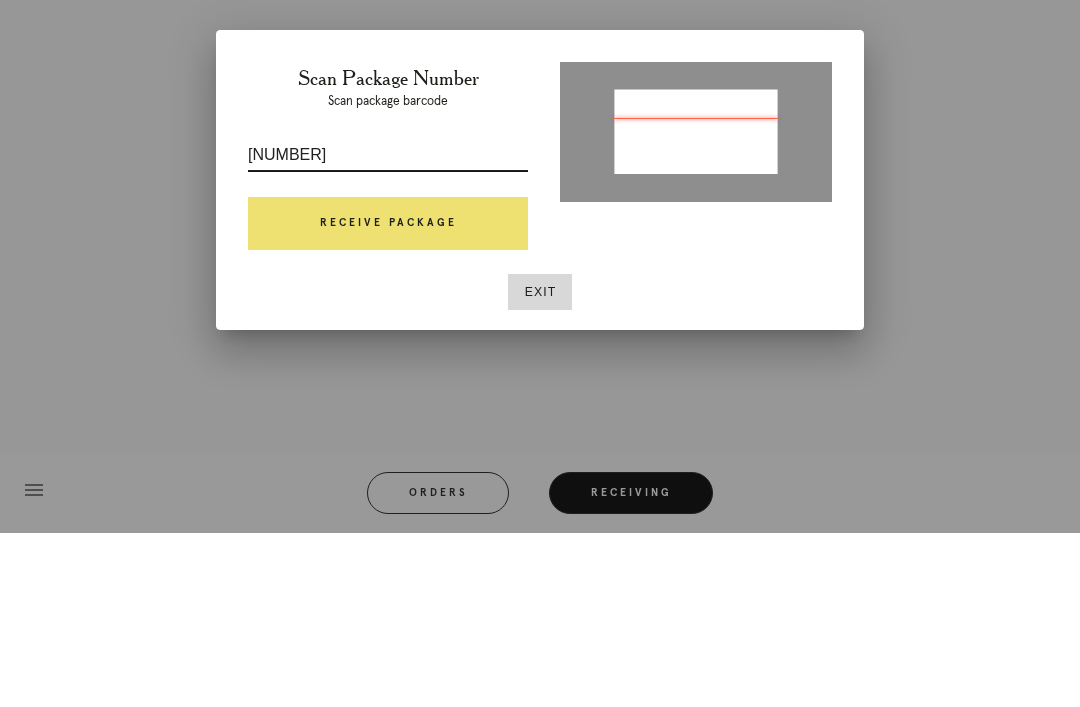 click on "192951265097290" at bounding box center (388, 329) 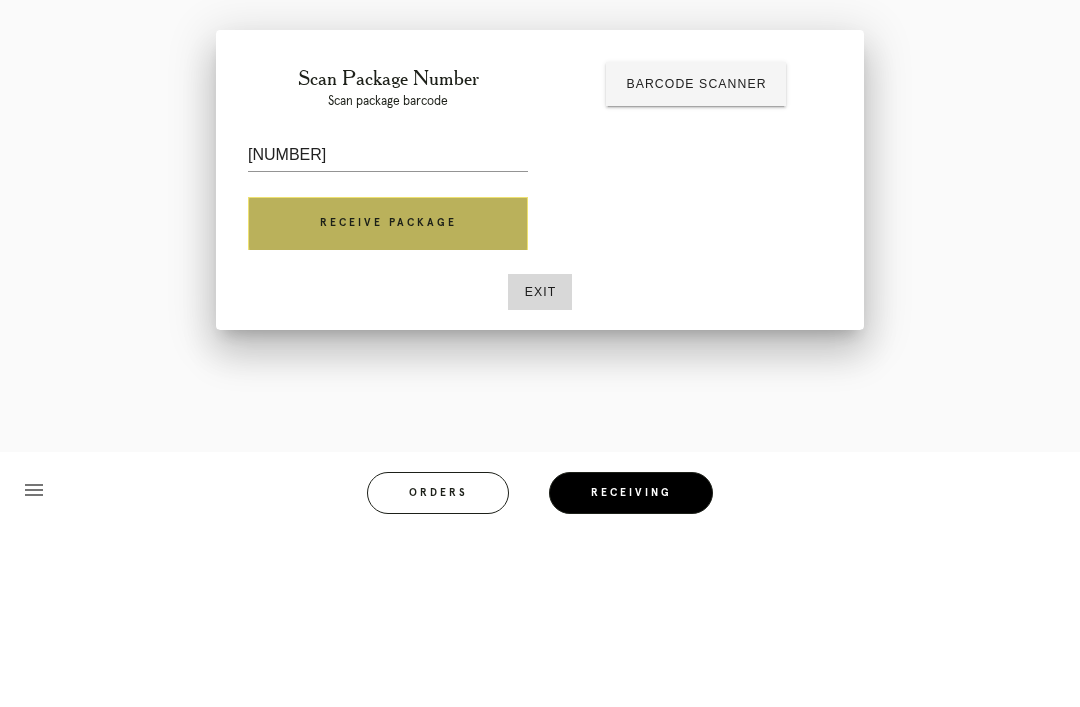 scroll, scrollTop: 64, scrollLeft: 0, axis: vertical 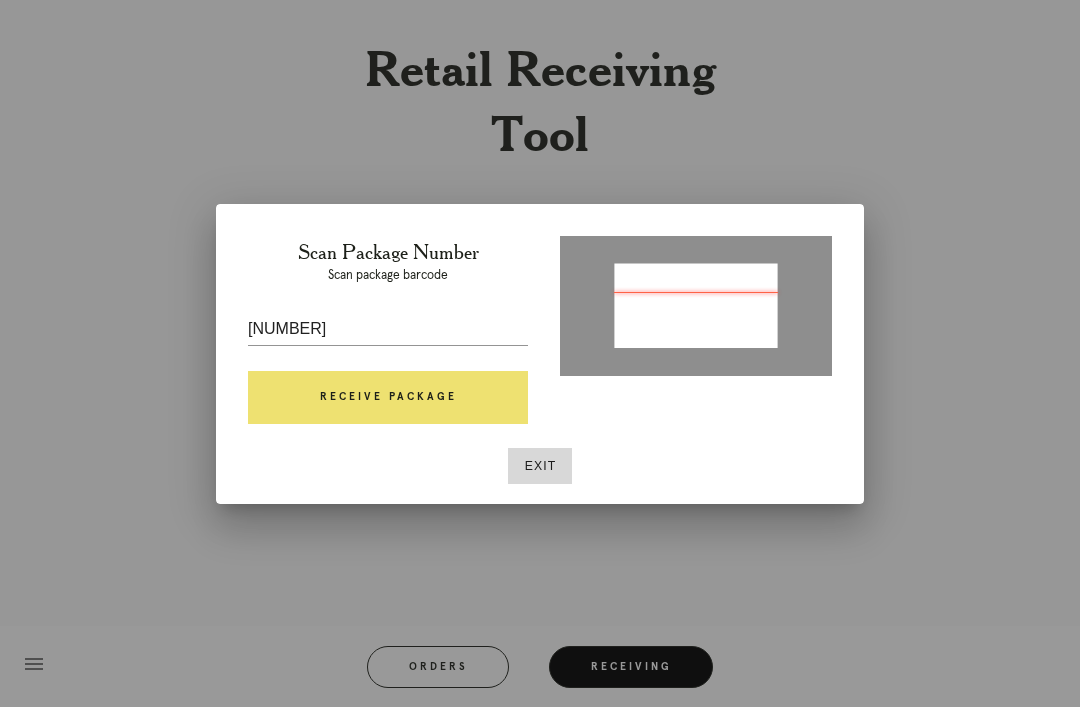 click on "192951265097290" at bounding box center (388, 329) 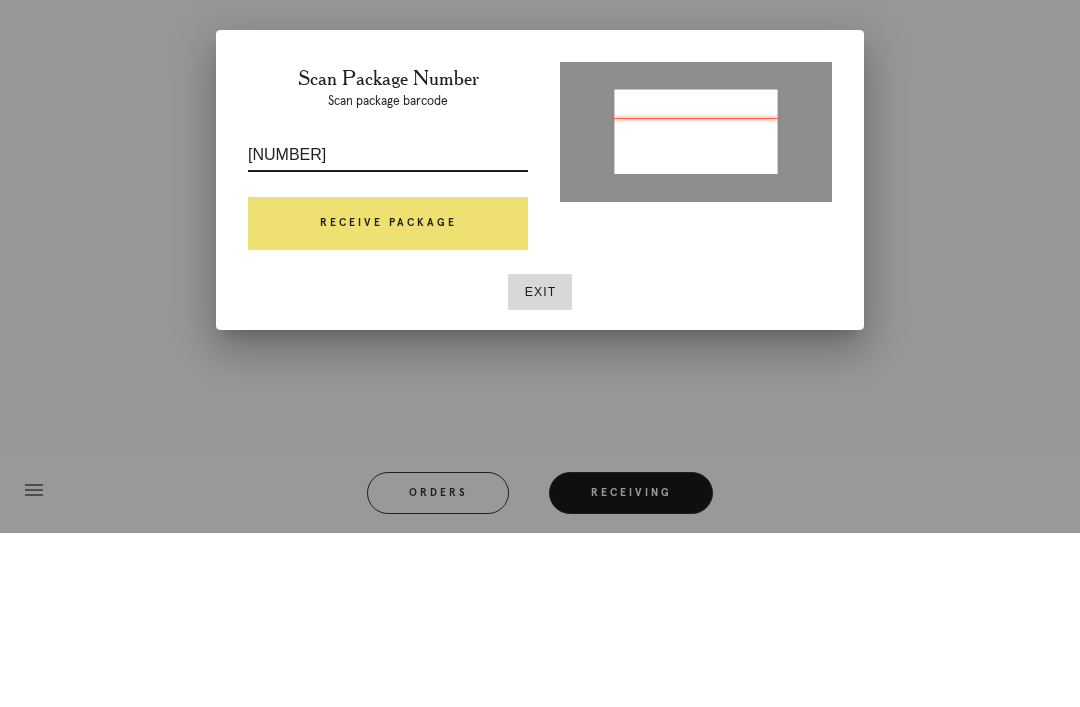 click on "192951265097290" at bounding box center (388, 329) 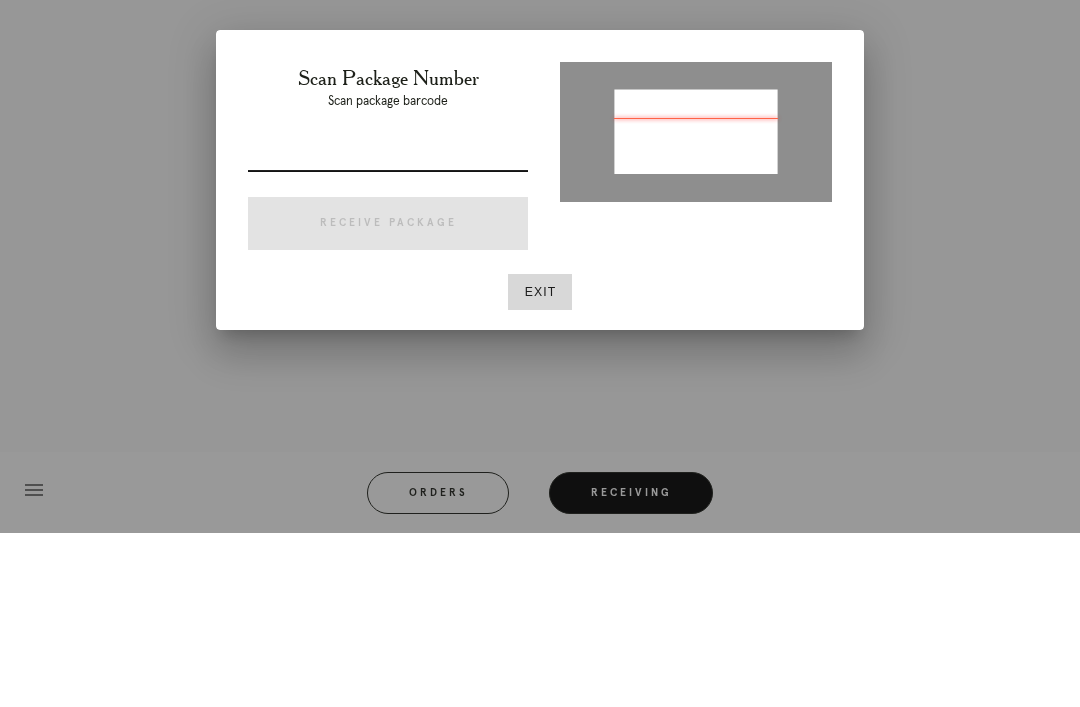 type on "P977084435982504" 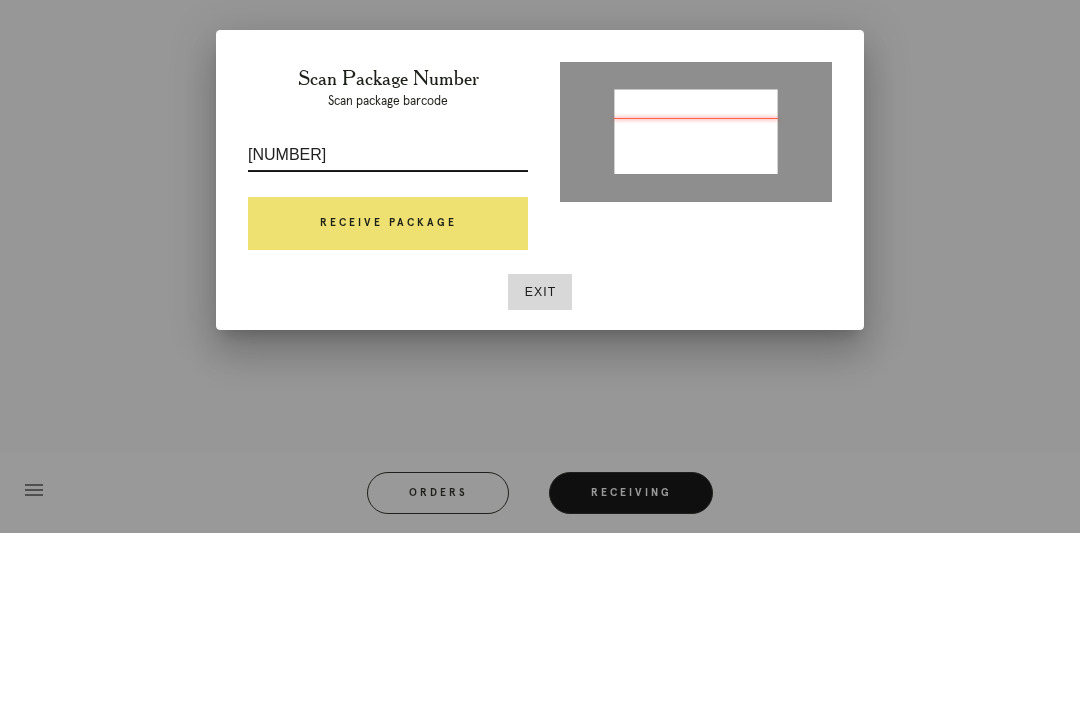 click on "Receive Package" at bounding box center [388, 398] 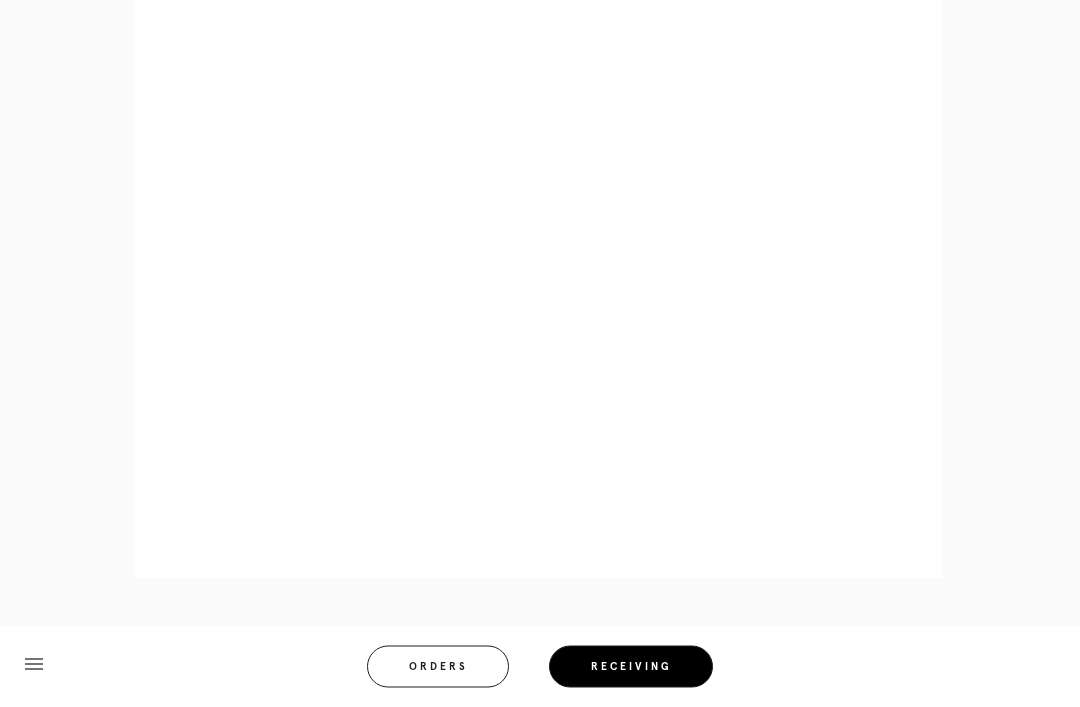 scroll, scrollTop: 858, scrollLeft: 0, axis: vertical 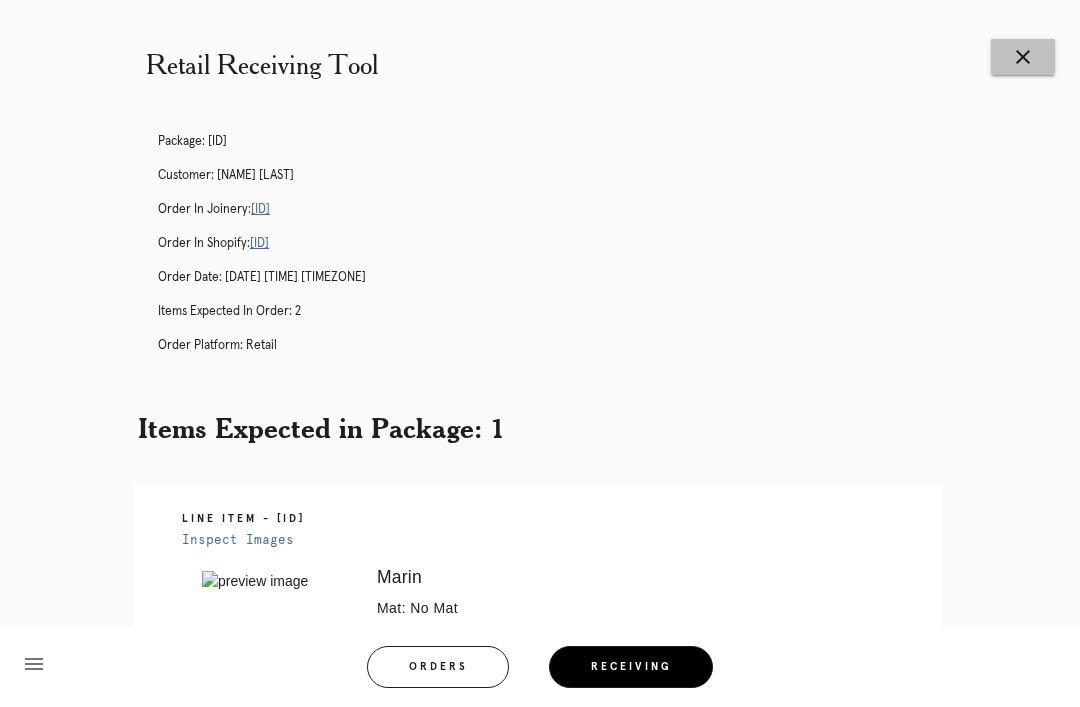 click on "close" at bounding box center (1023, 57) 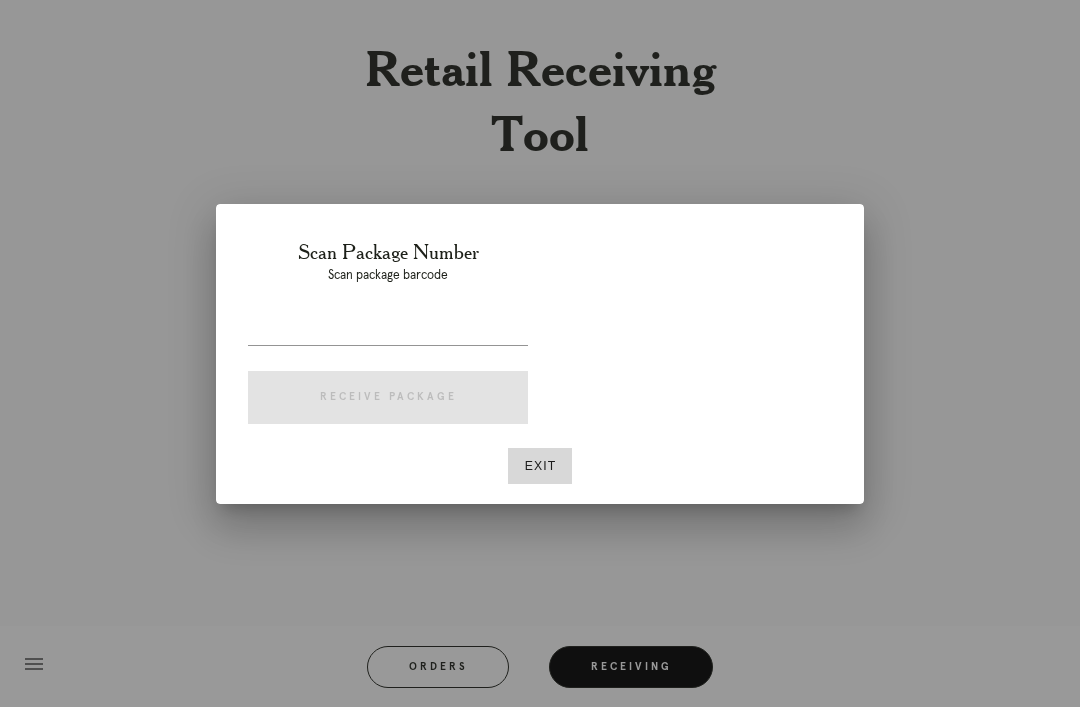 scroll, scrollTop: 0, scrollLeft: 0, axis: both 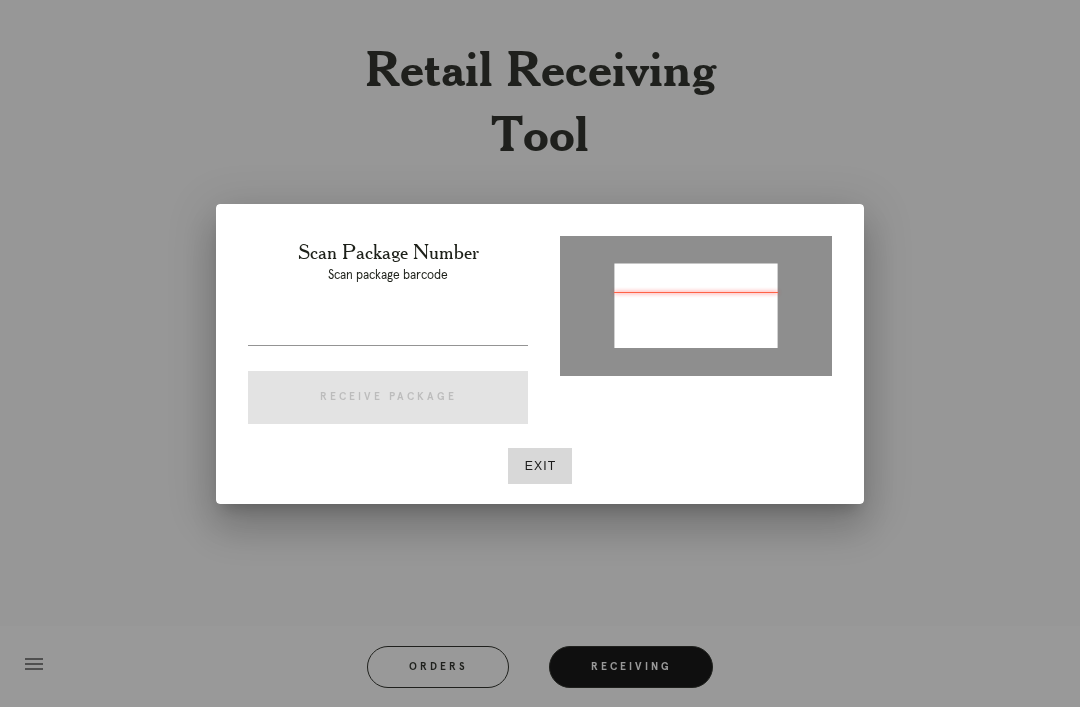 click at bounding box center (540, 353) 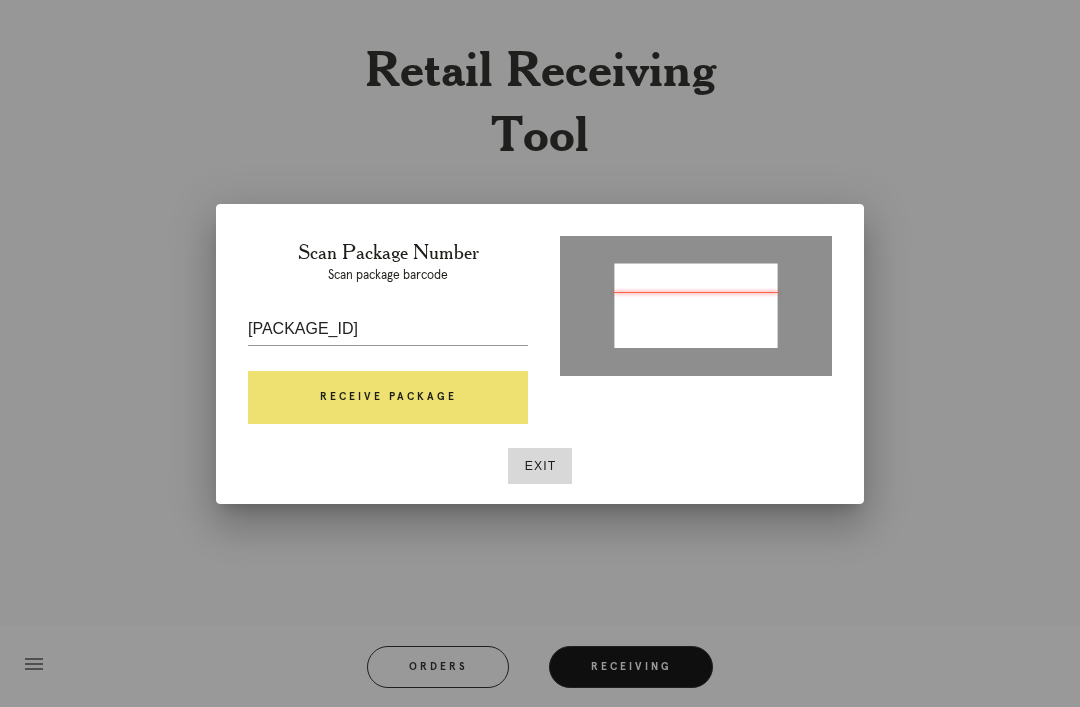 click on "Receive Package" at bounding box center (388, 398) 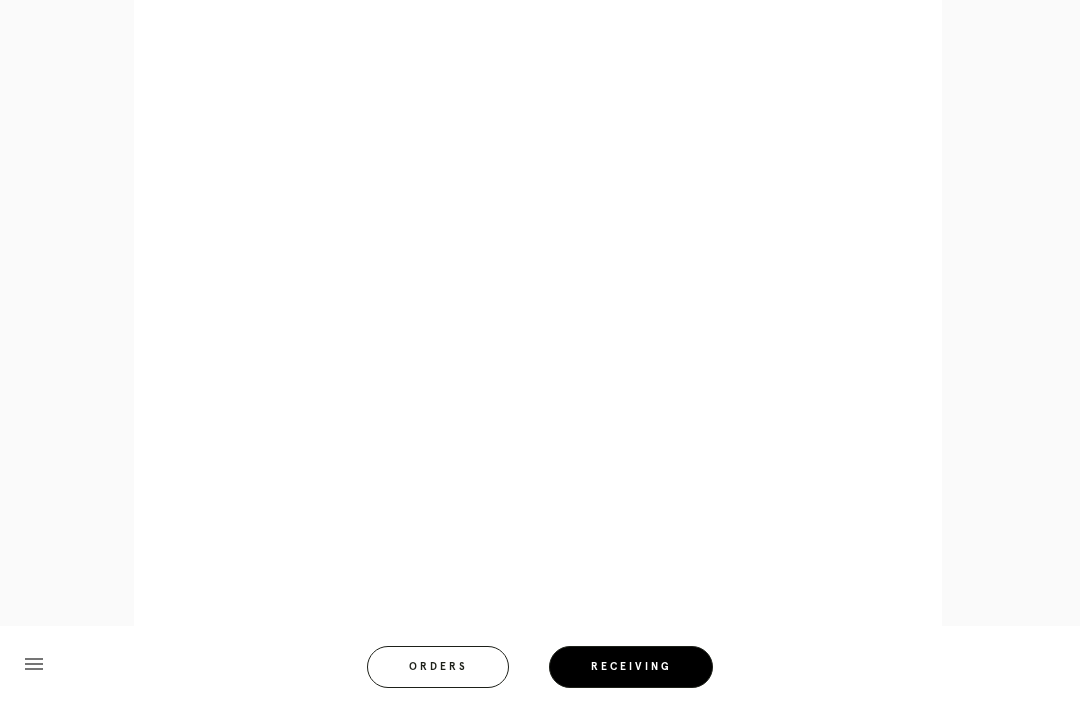 scroll, scrollTop: 1138, scrollLeft: 0, axis: vertical 